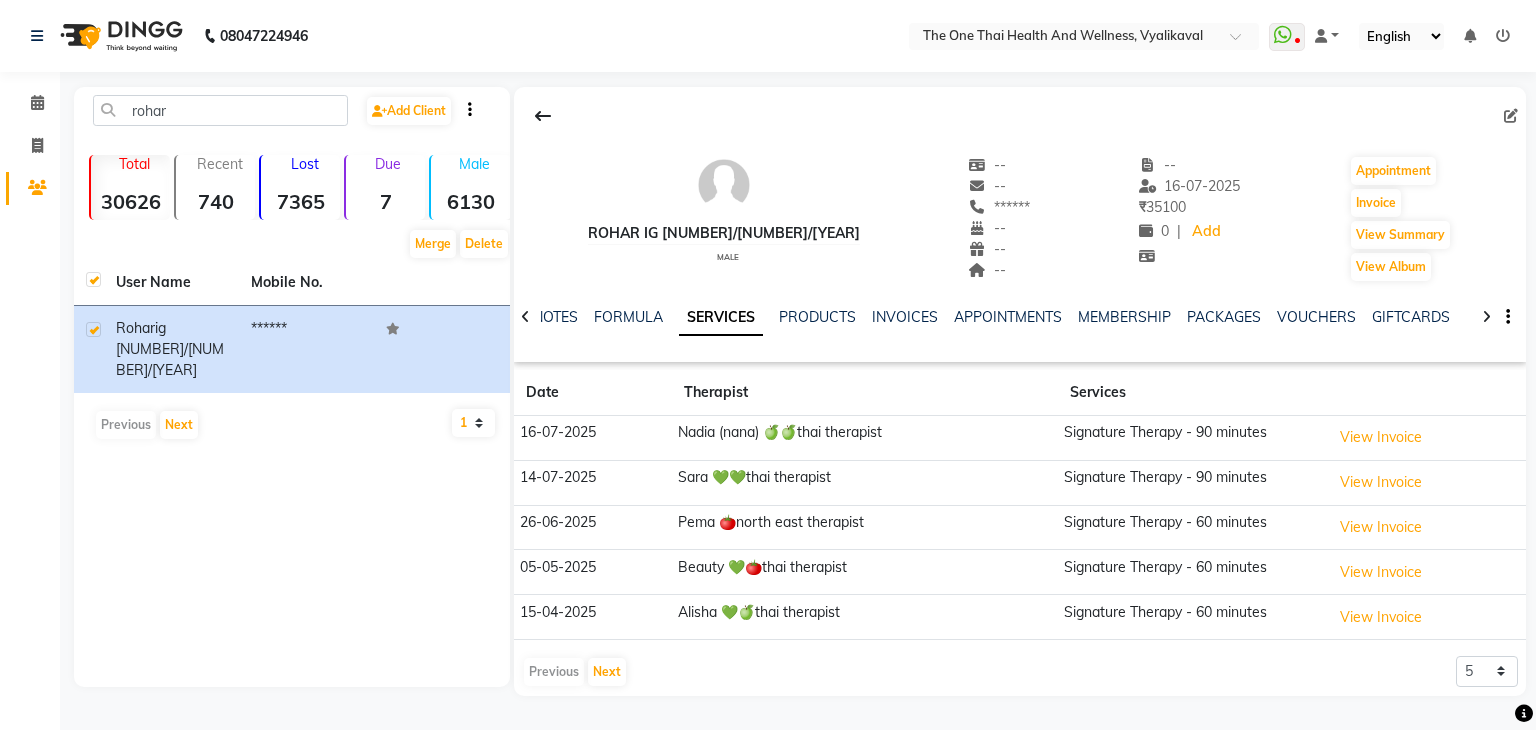 scroll, scrollTop: 0, scrollLeft: 0, axis: both 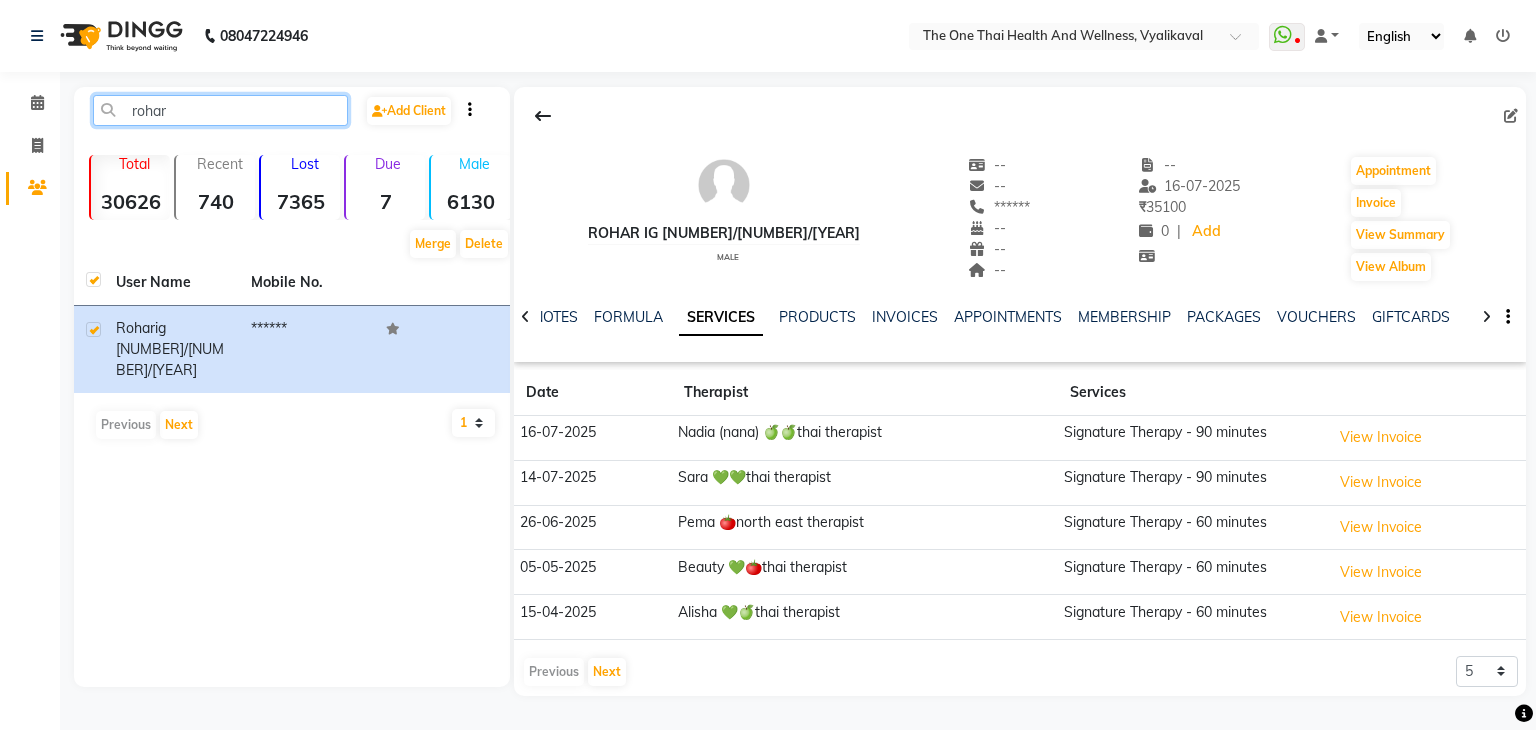 click on "rohar" 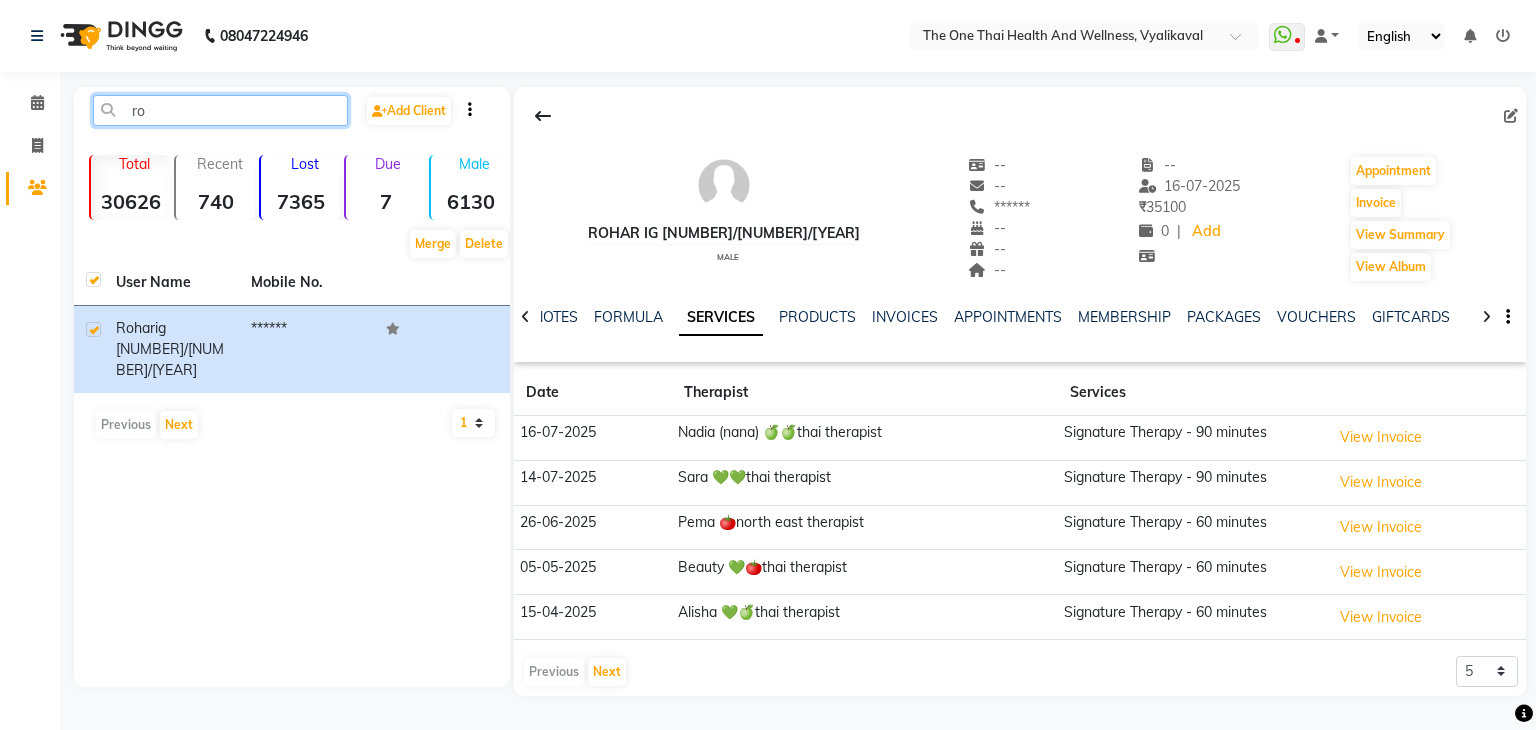 type on "r" 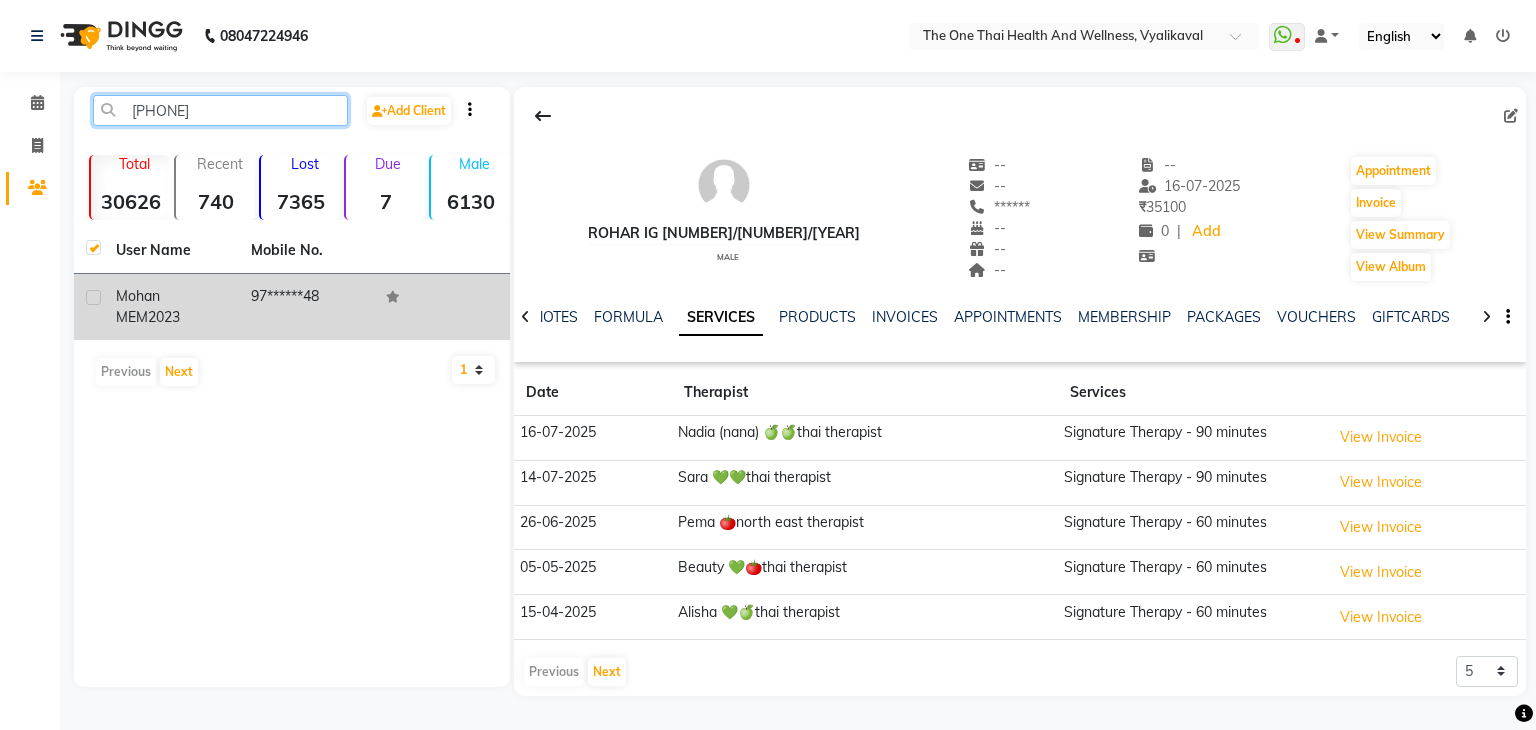 type on "[PHONE]" 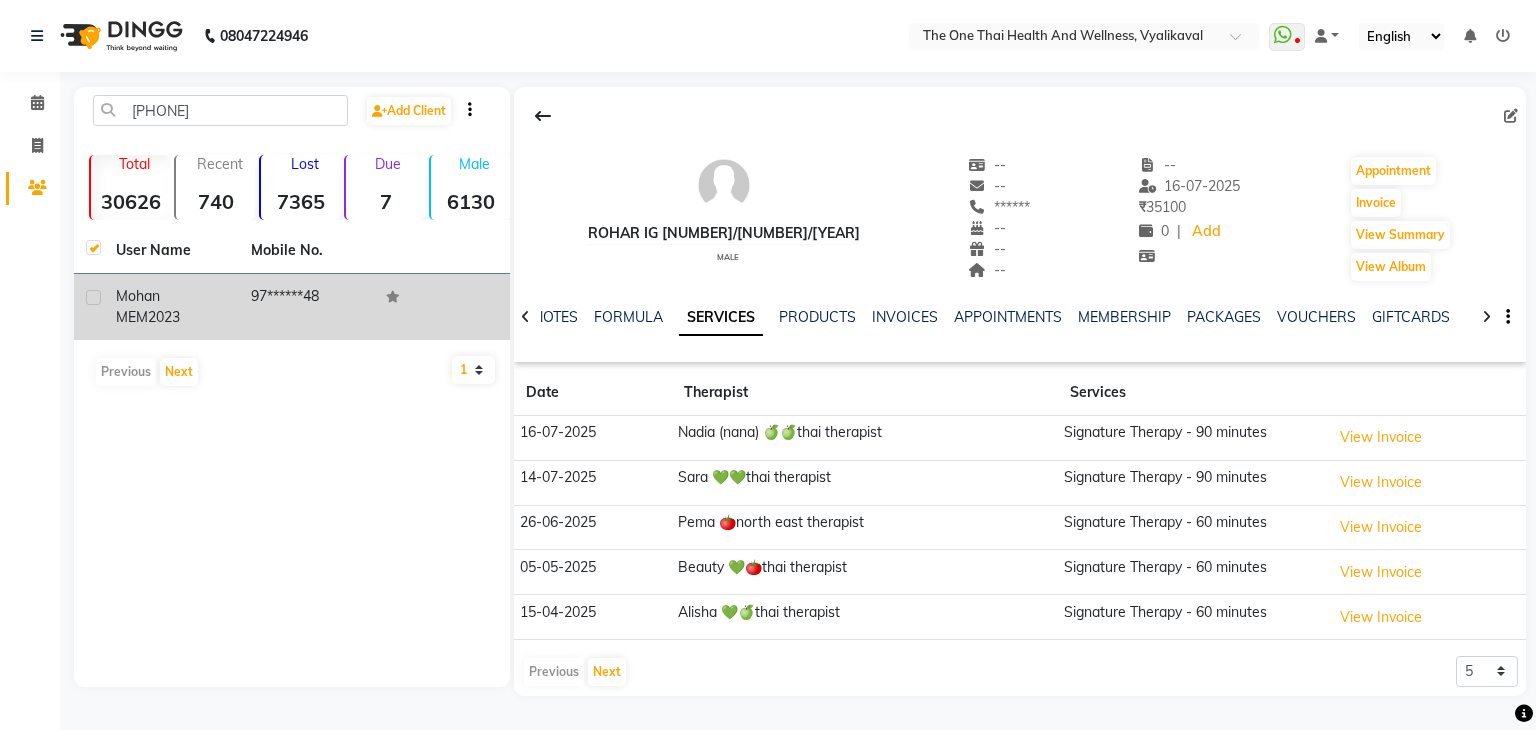 click 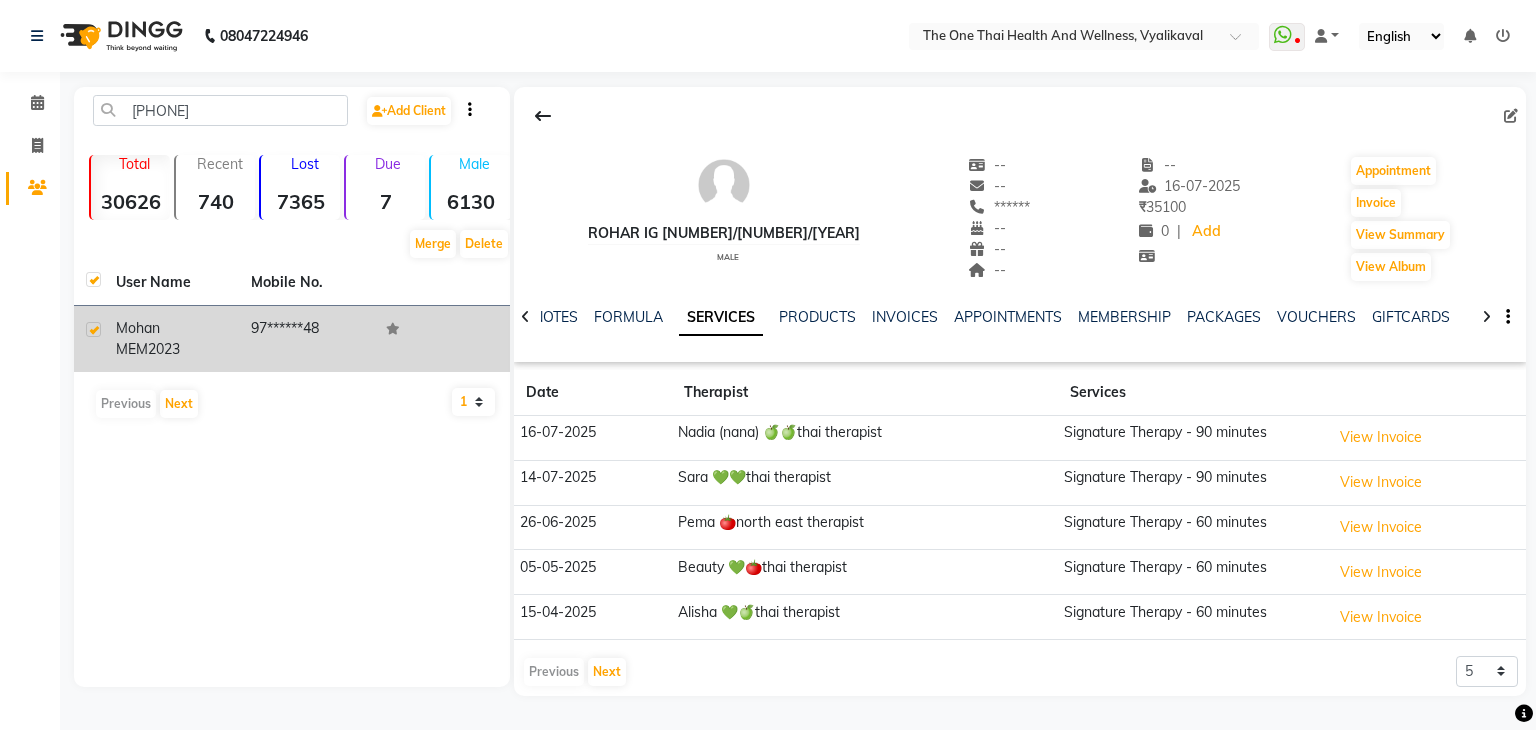 click on "mohan MEM" 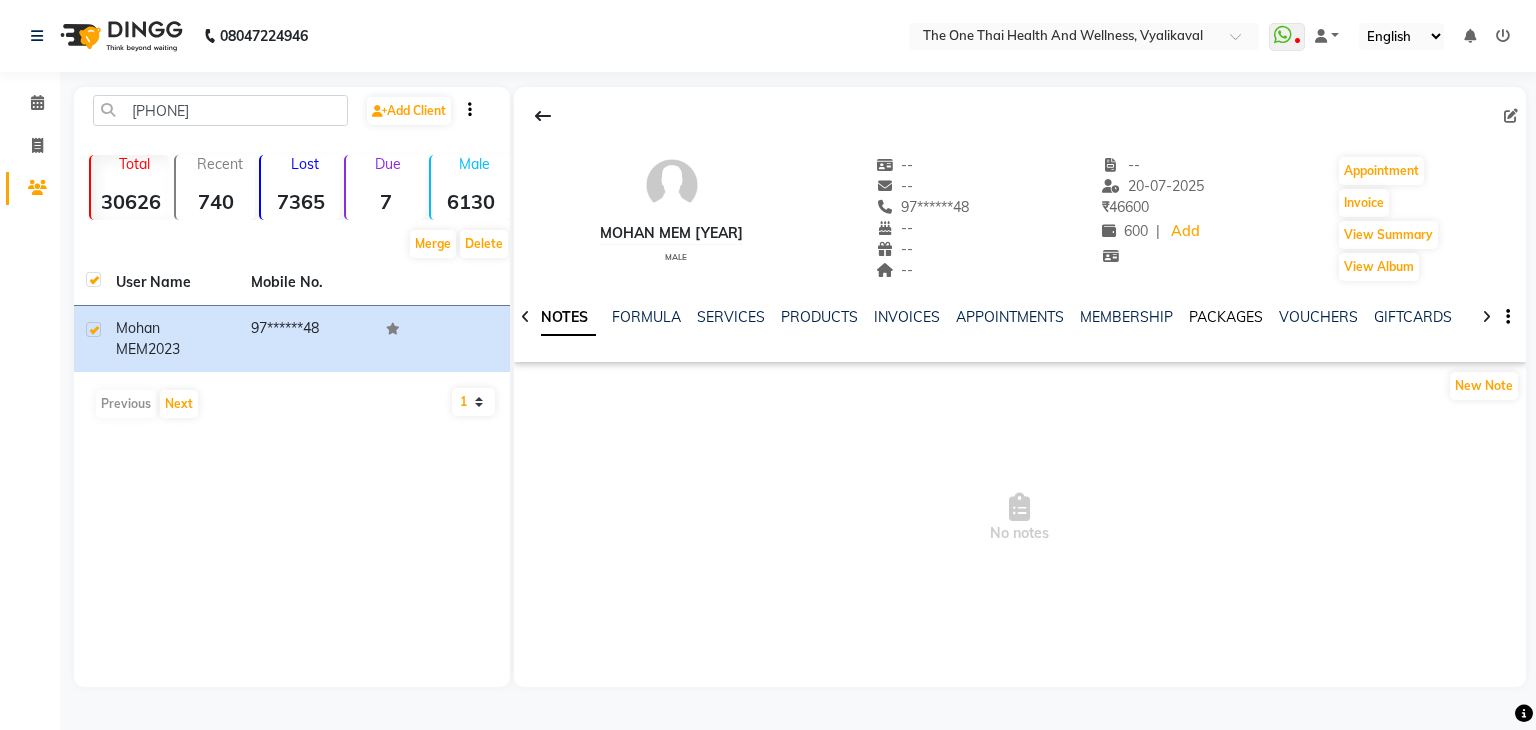click on "PACKAGES" 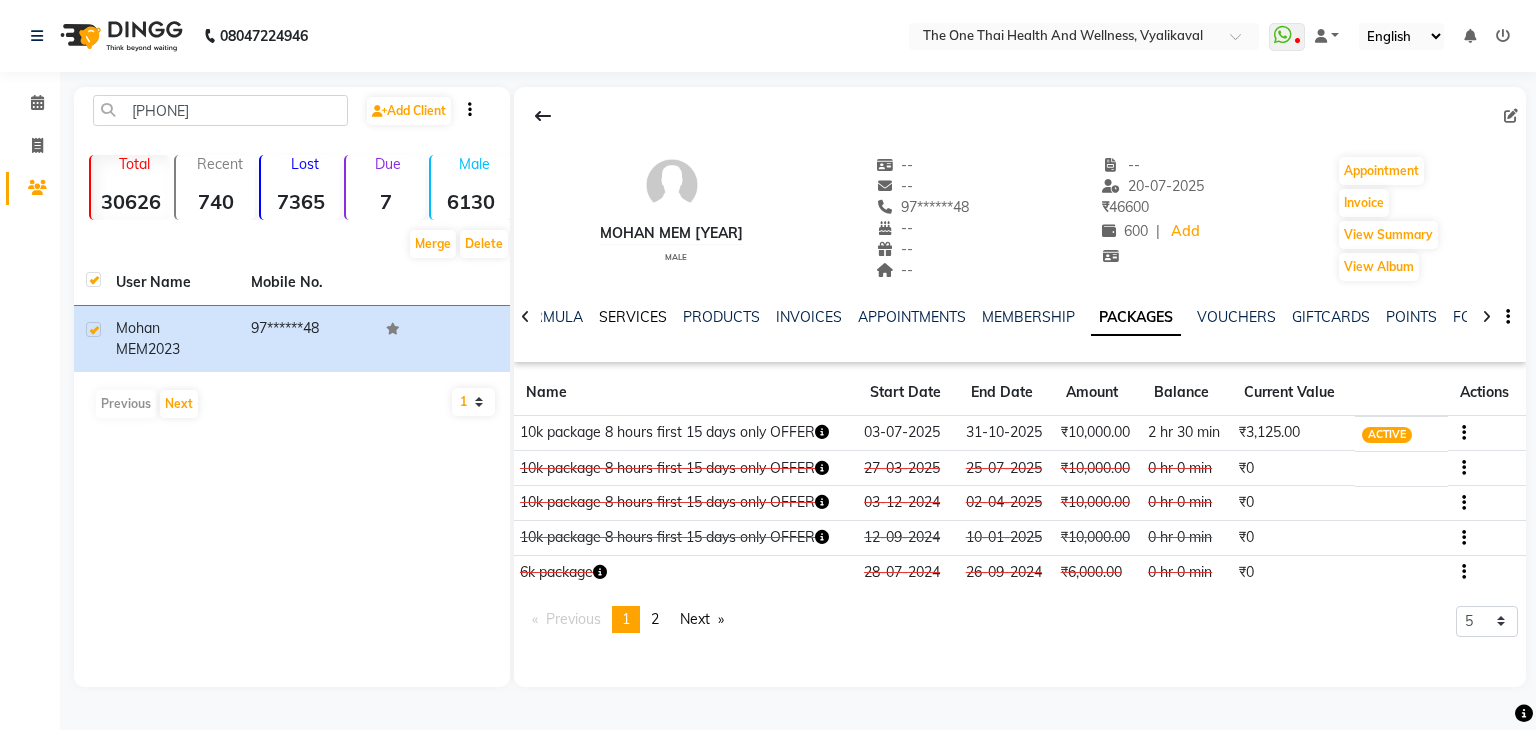 click on "SERVICES" 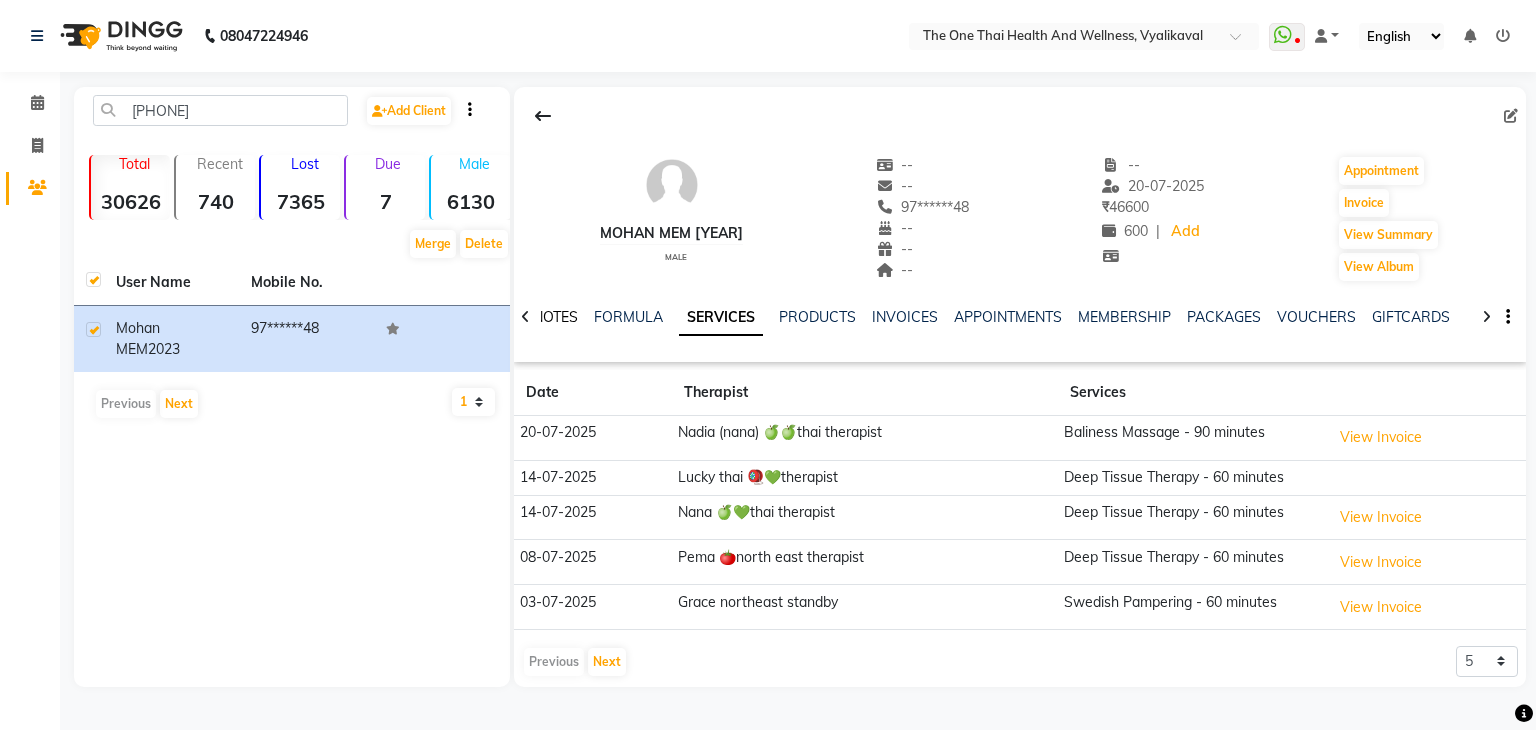 click on "NOTES" 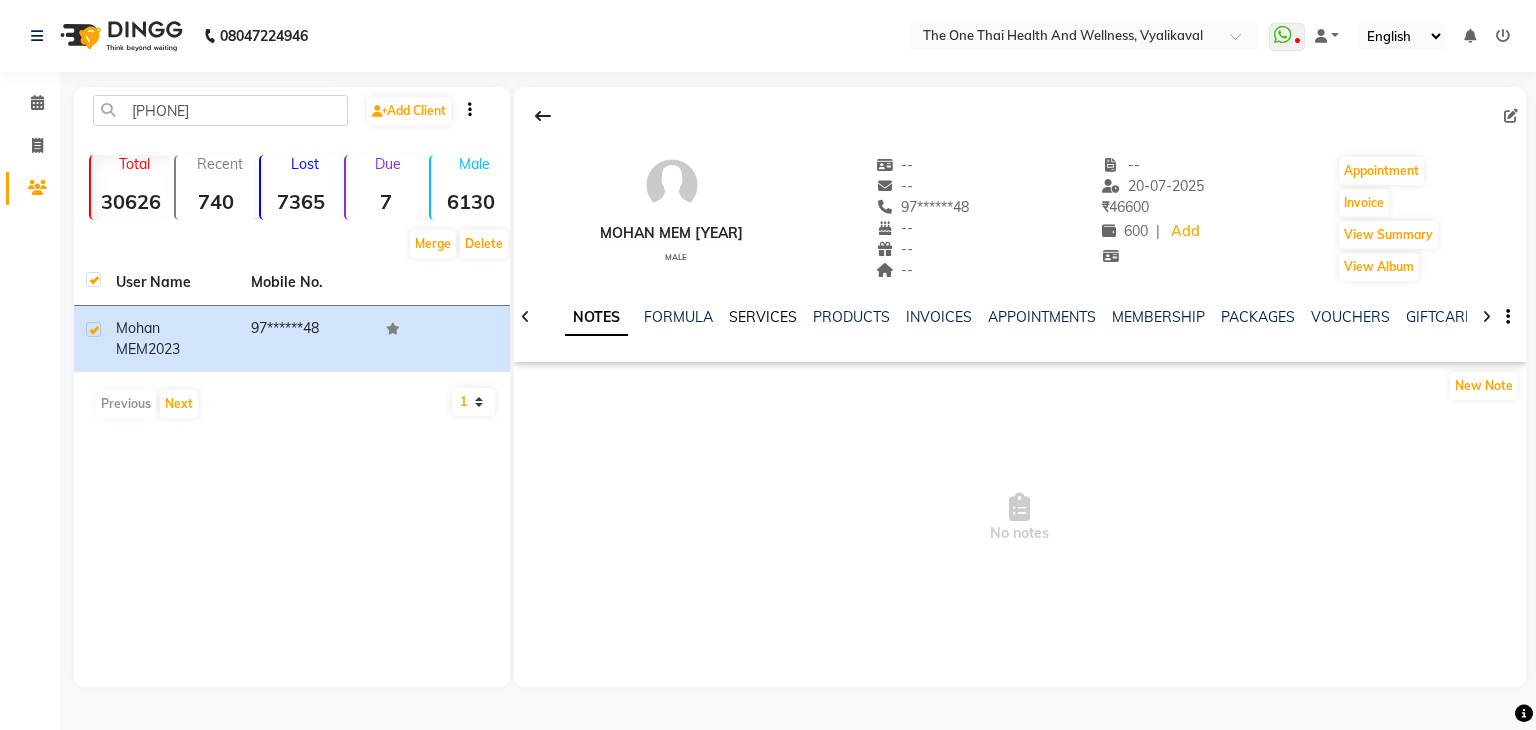 click on "SERVICES" 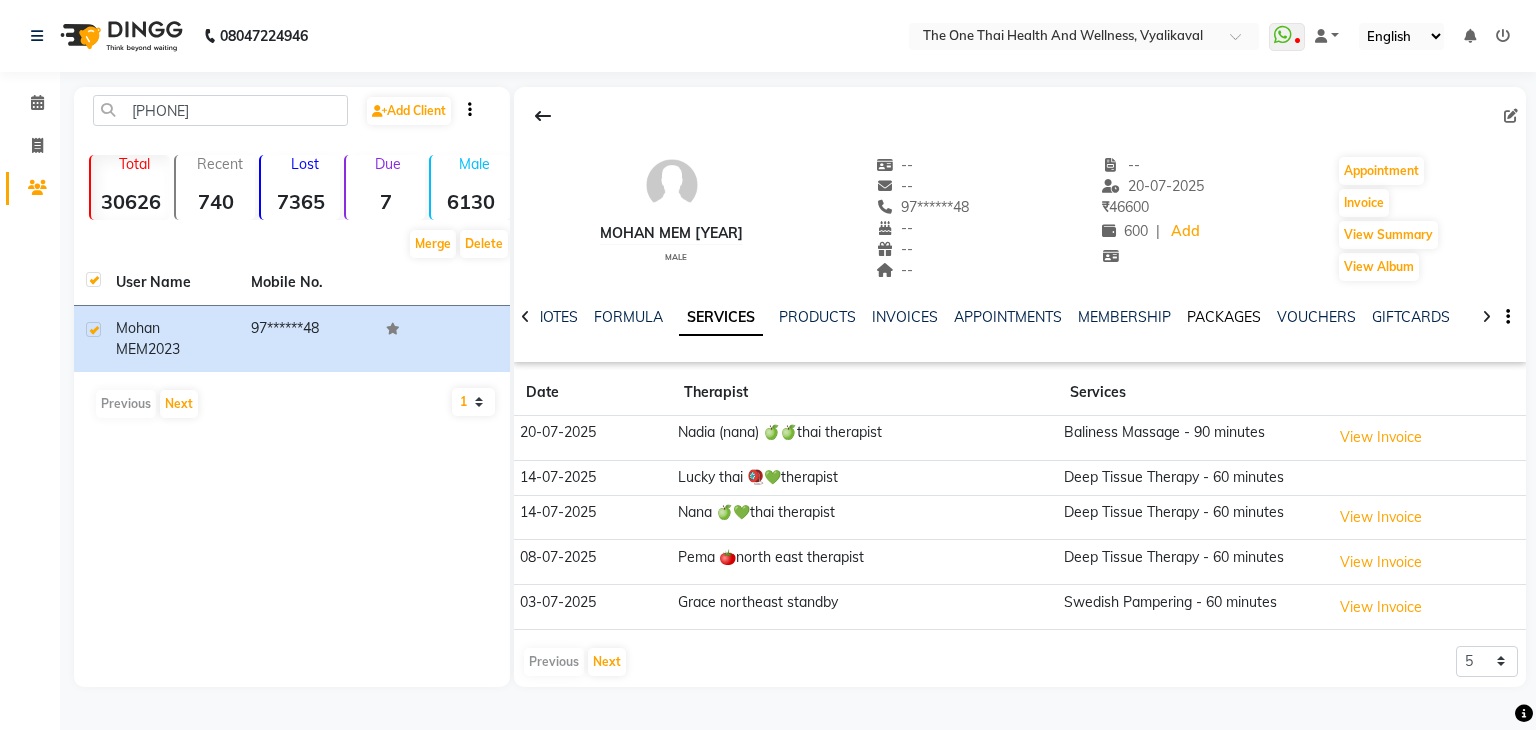 click on "PACKAGES" 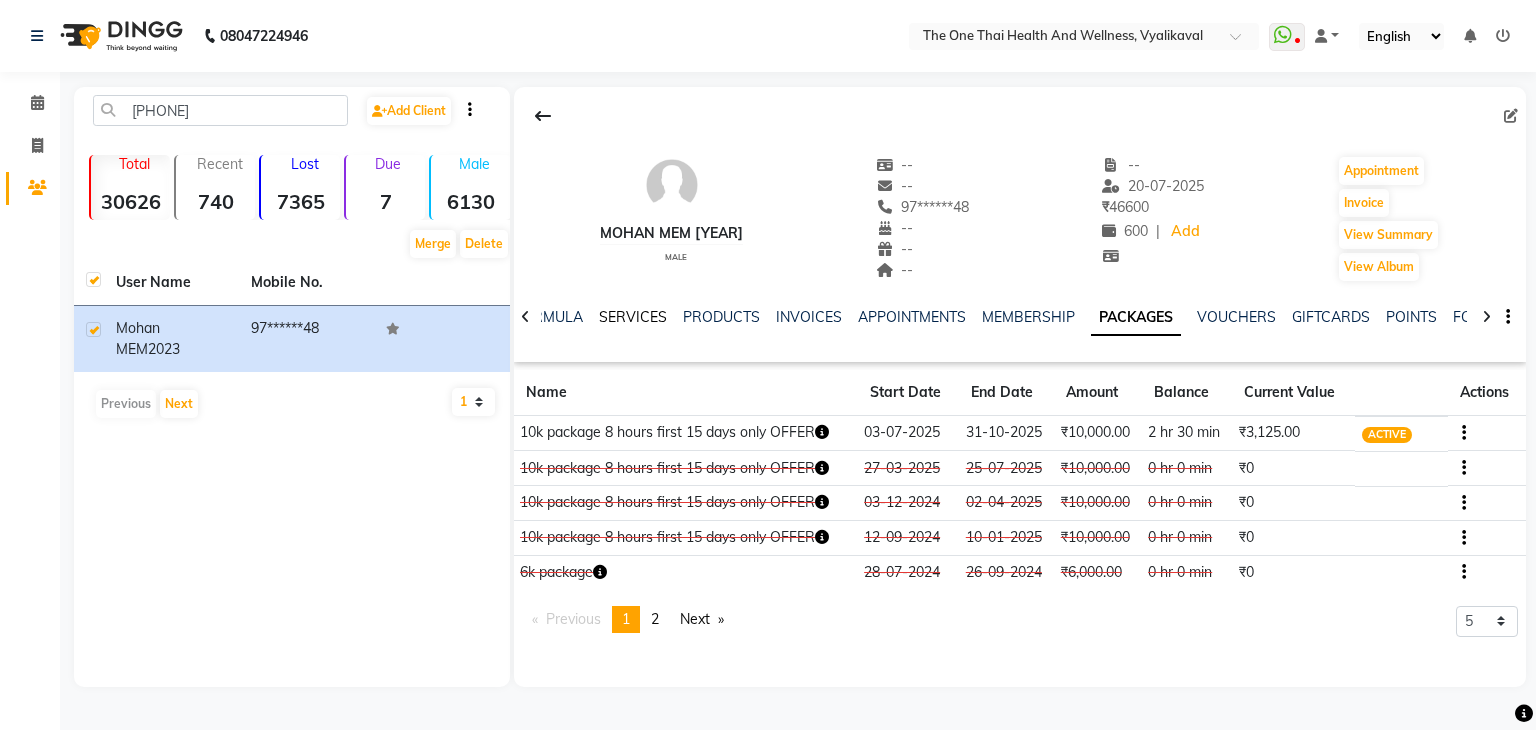 click on "SERVICES" 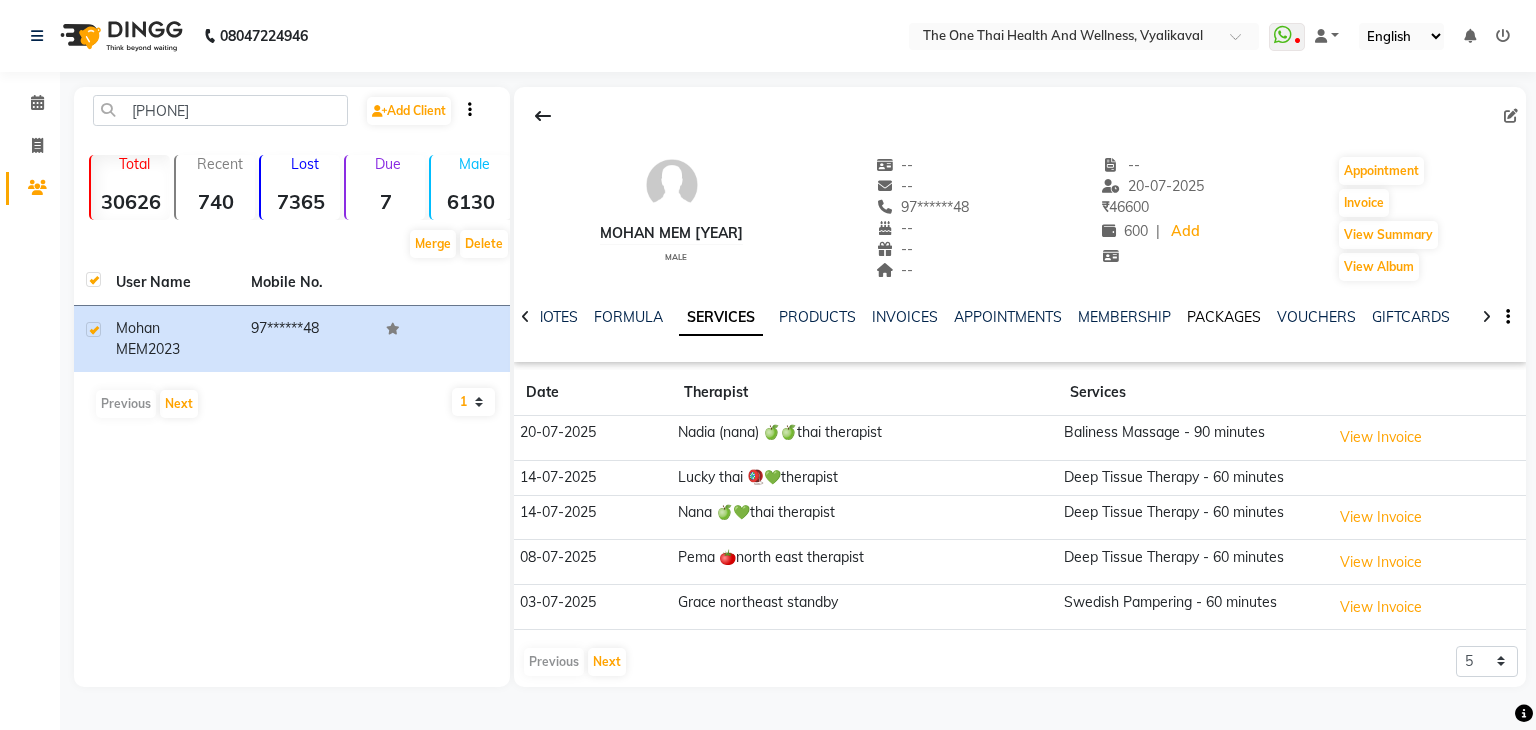 click on "PACKAGES" 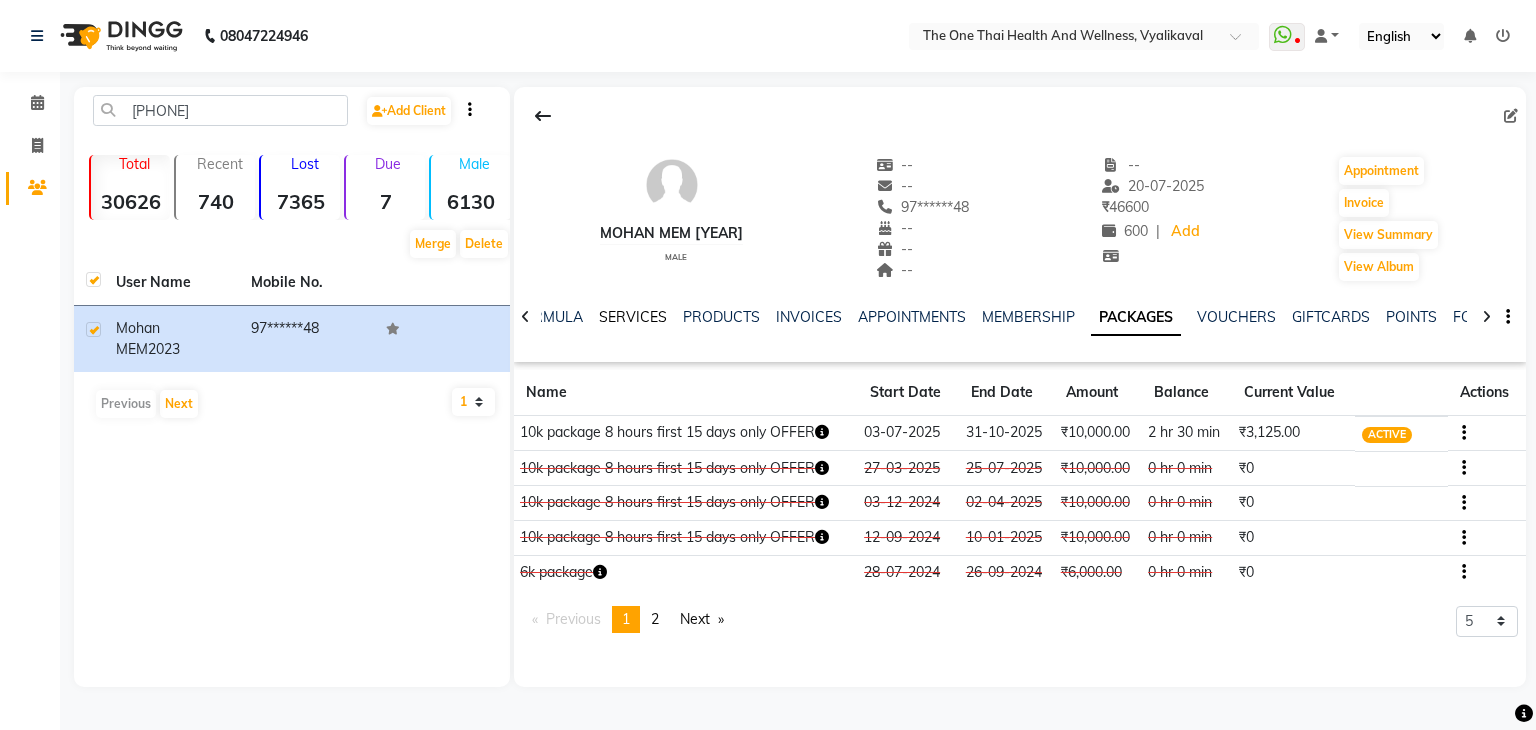 click on "SERVICES" 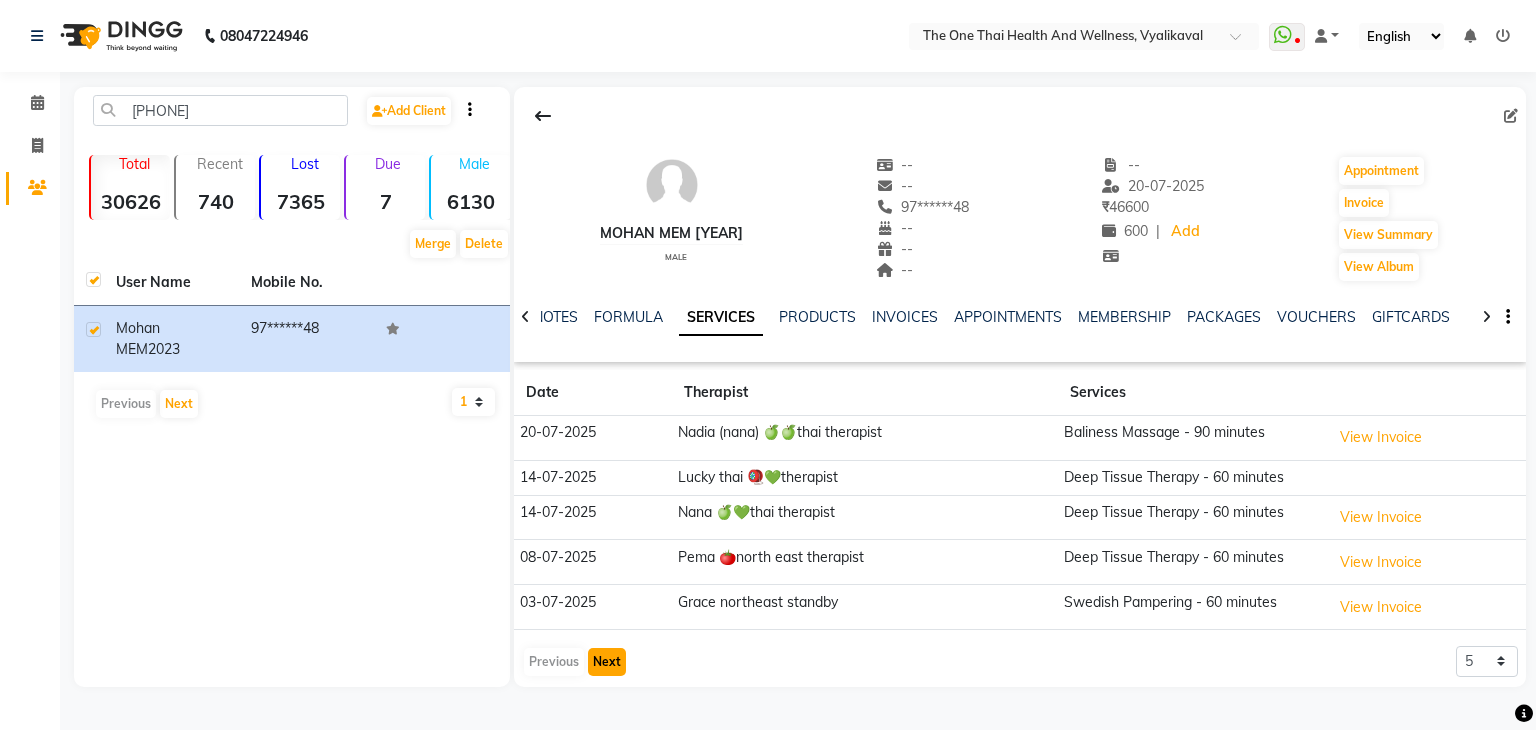 click on "Next" 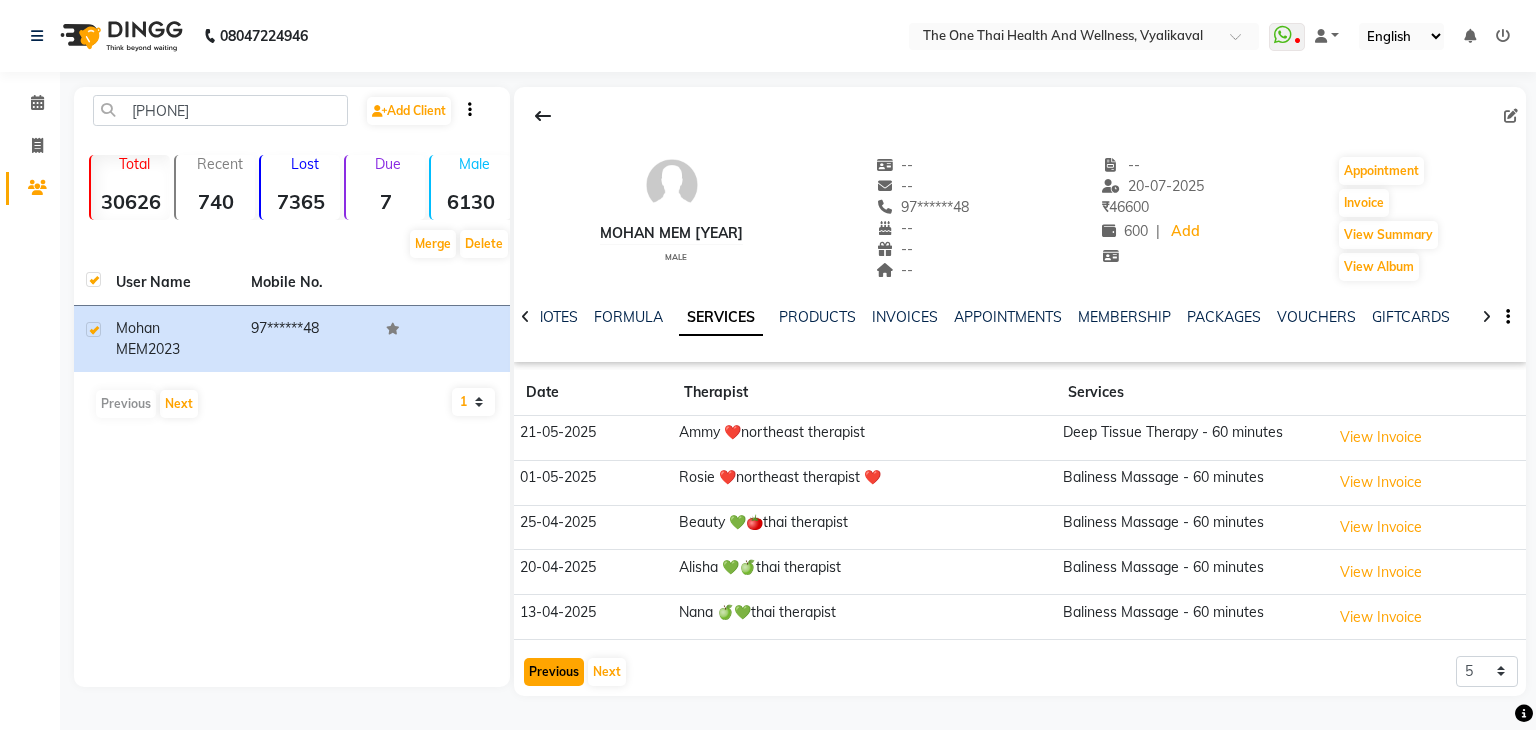 click on "Previous" 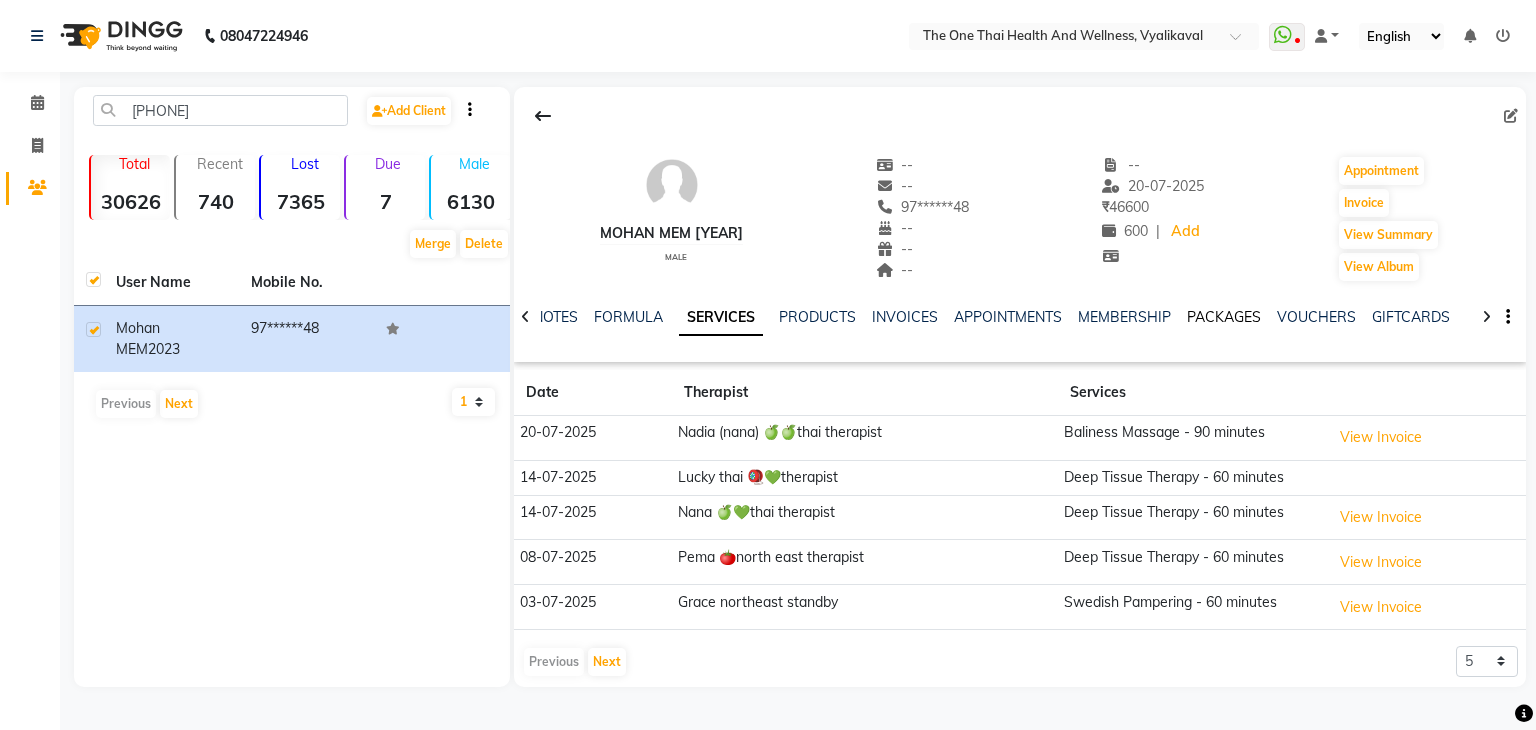 click on "PACKAGES" 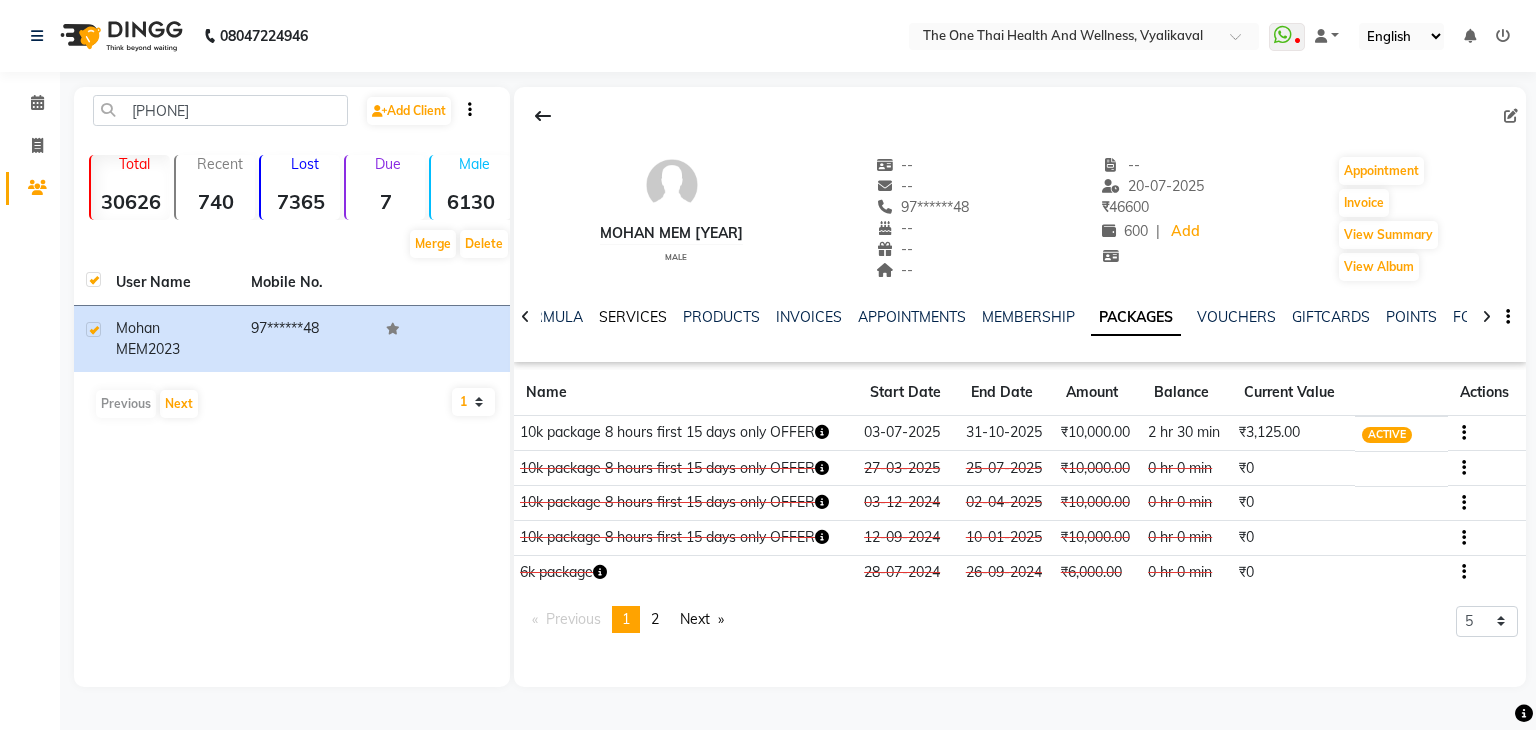 click on "SERVICES" 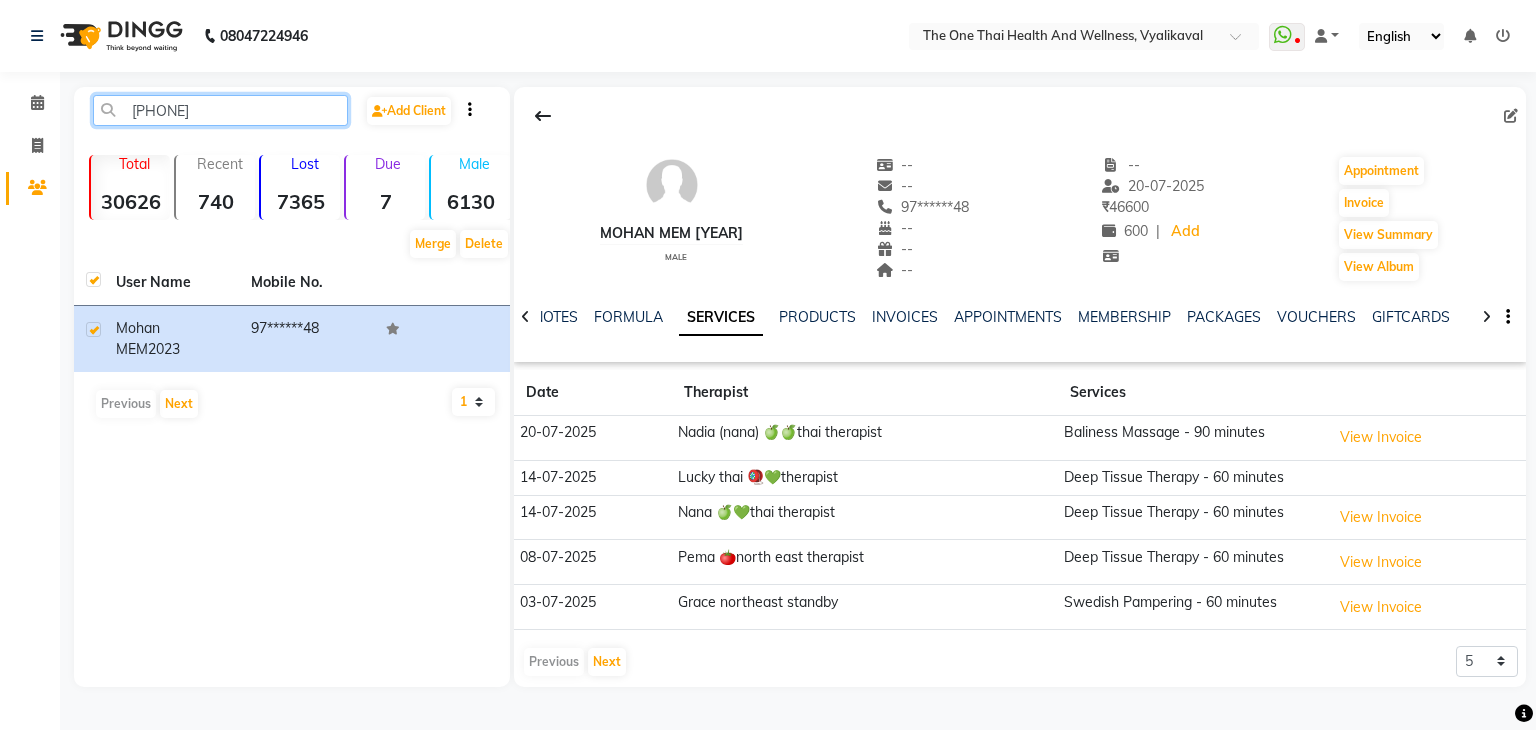 click on "[PHONE]" 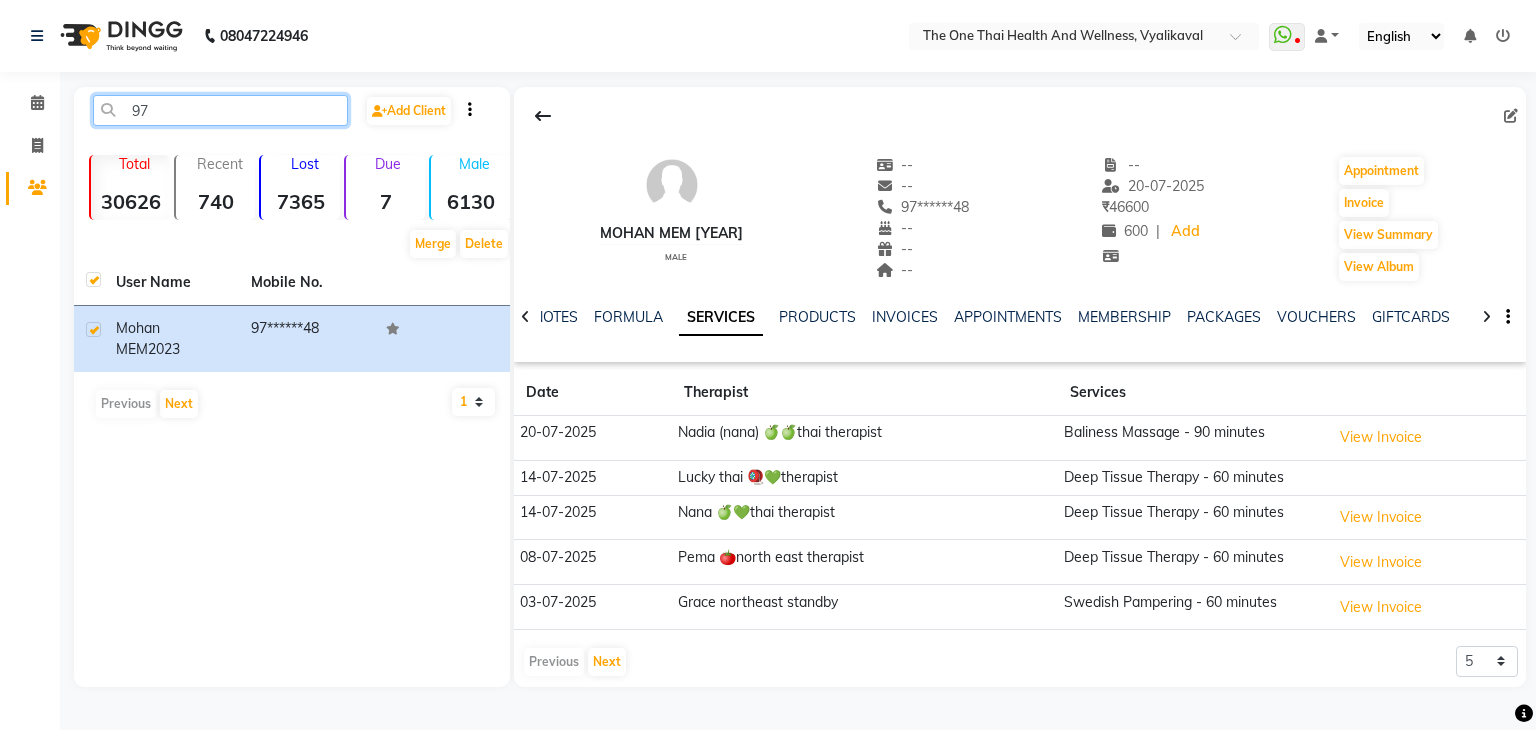 type on "9" 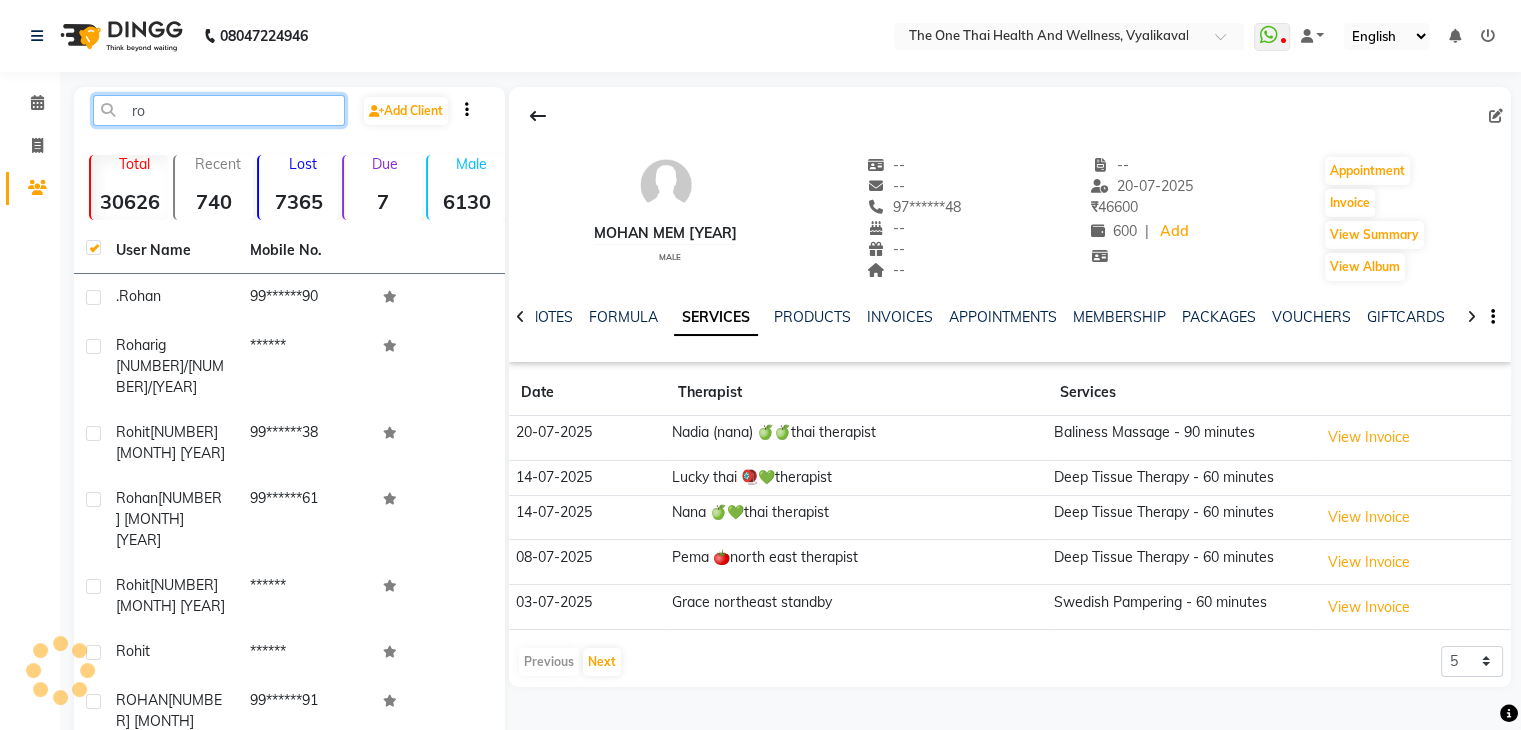 type on "r" 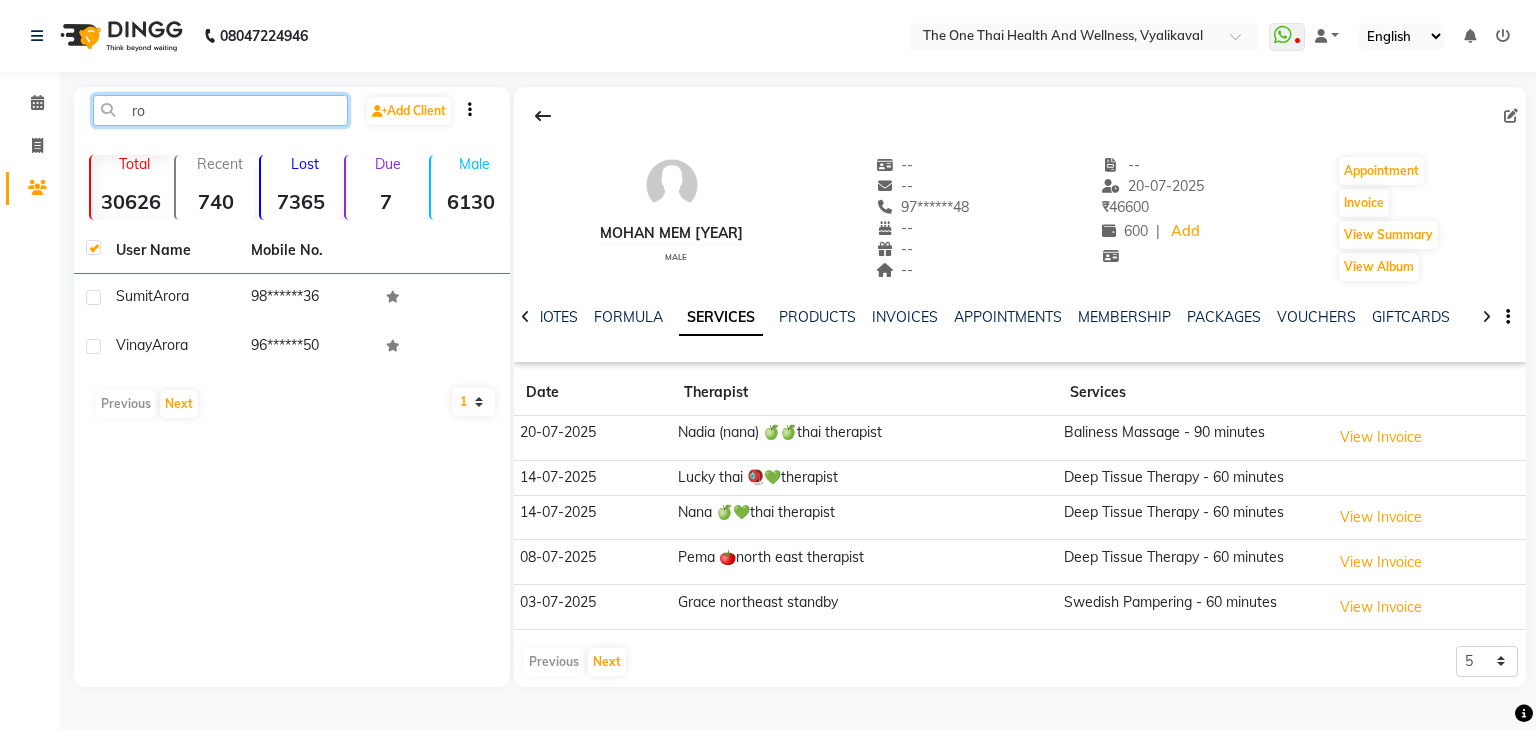 type on "r" 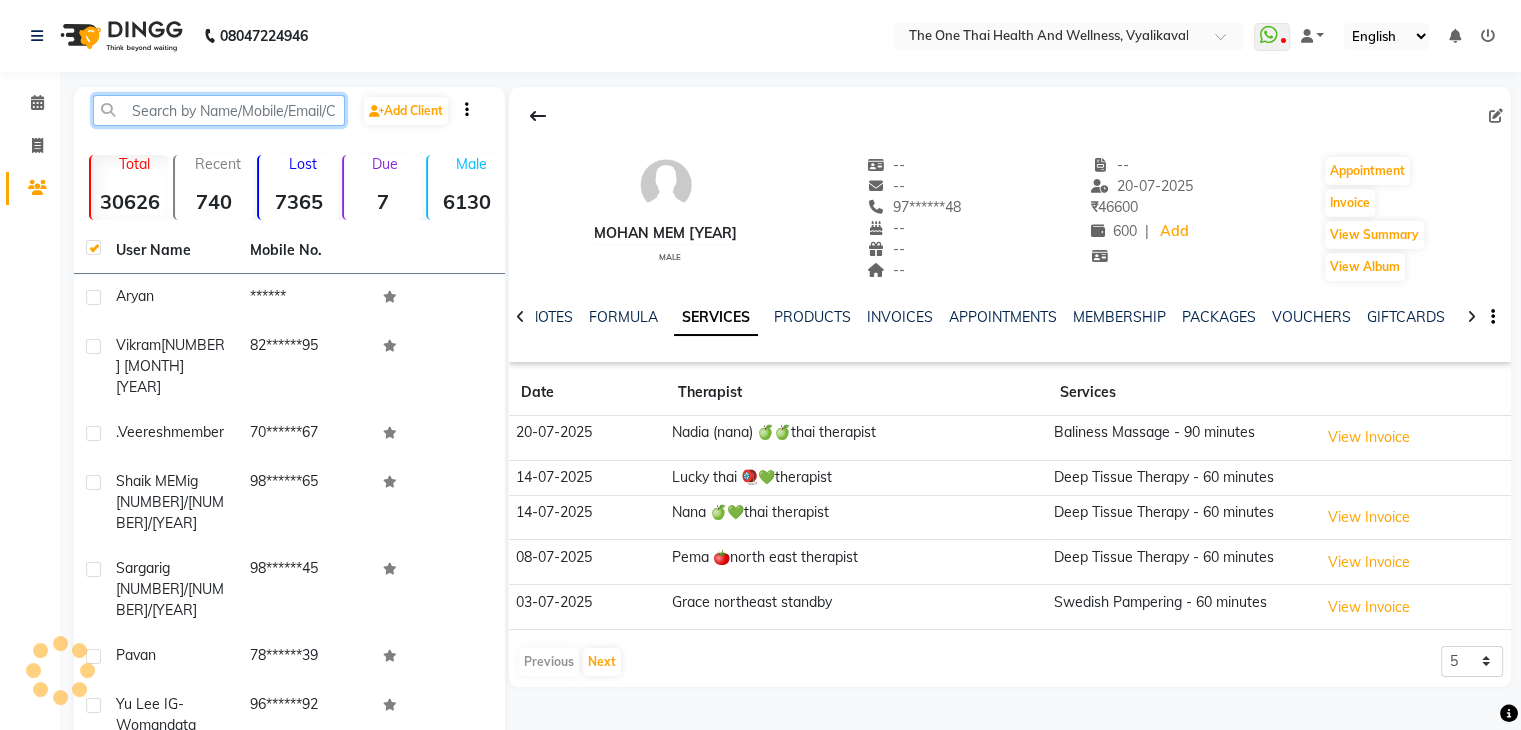 type on "\" 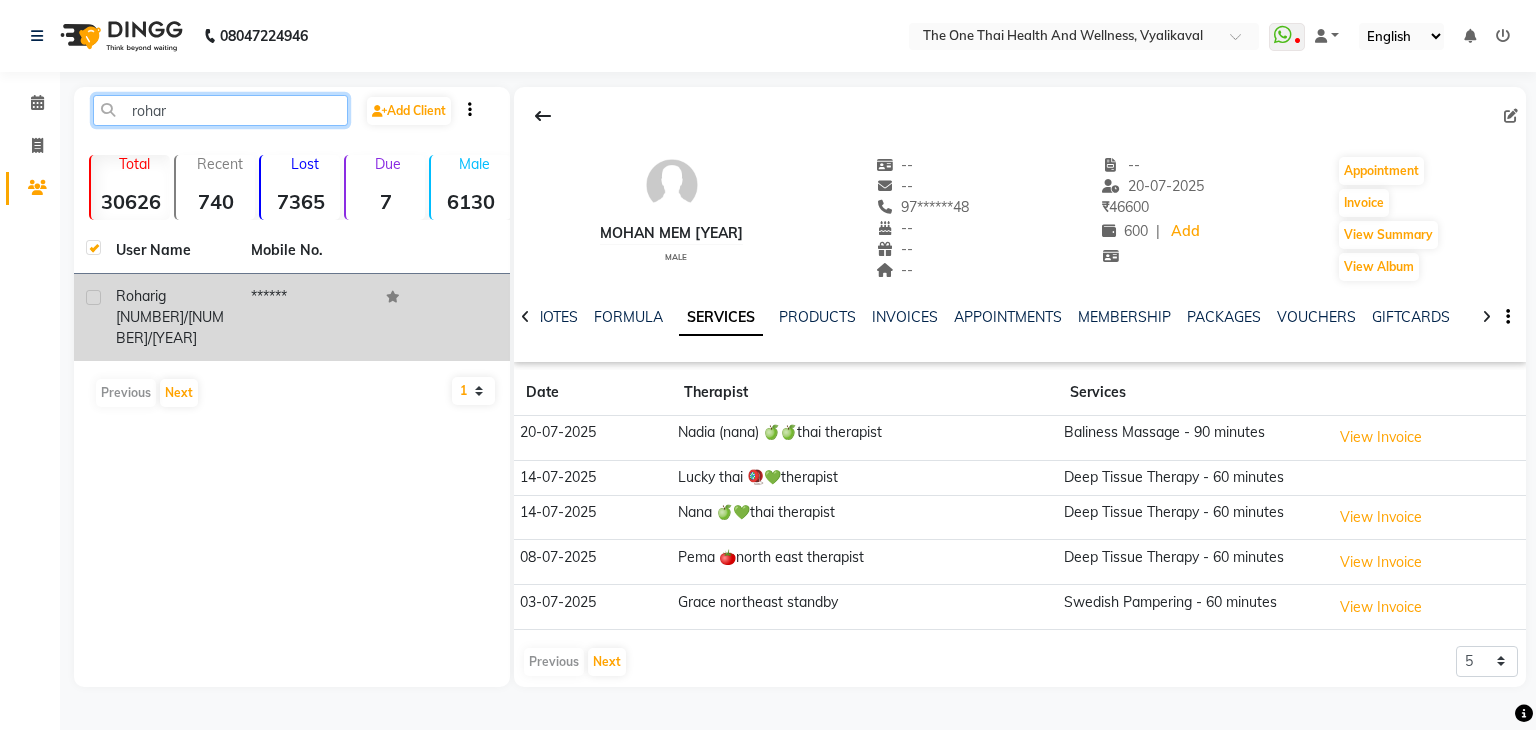 type on "rohar" 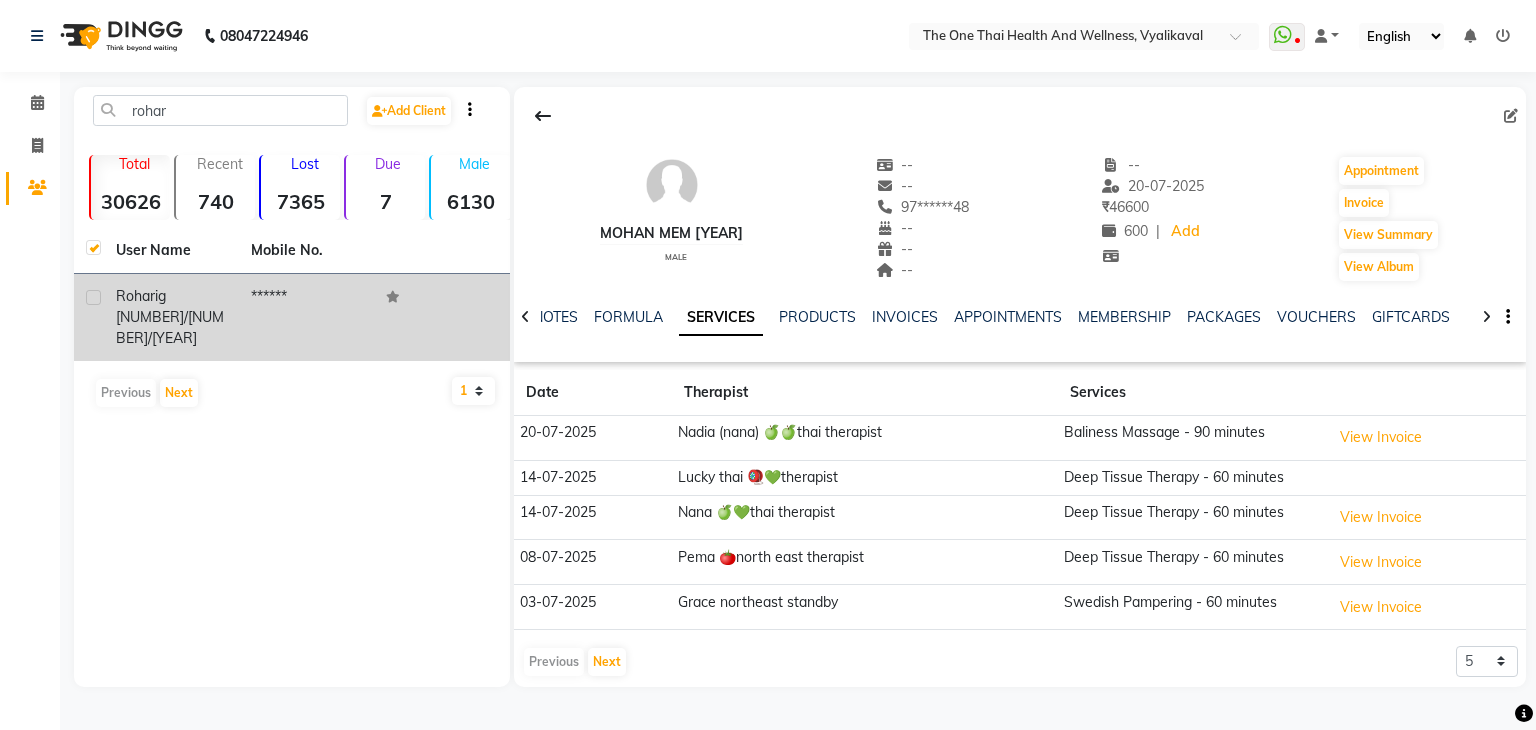 click 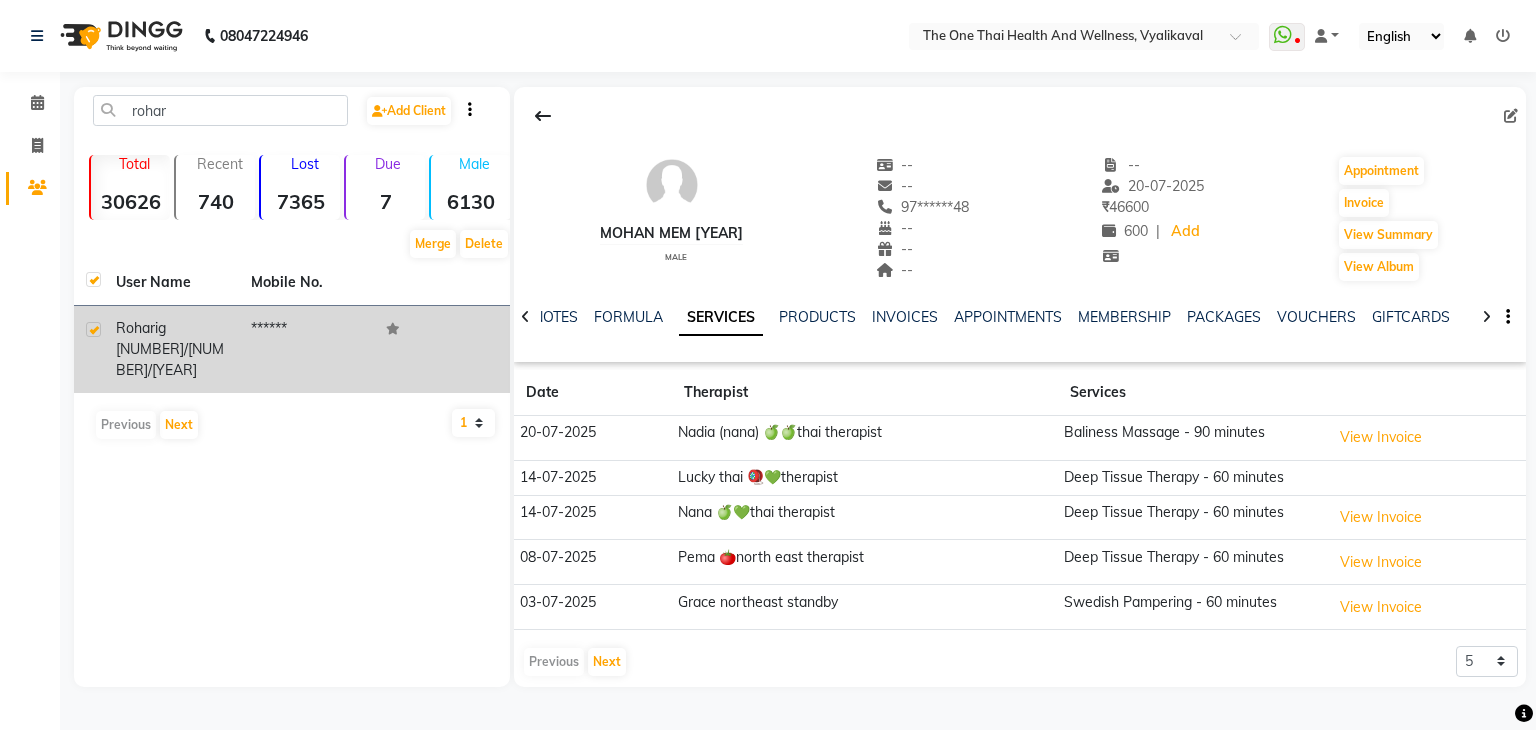click on "rohar" 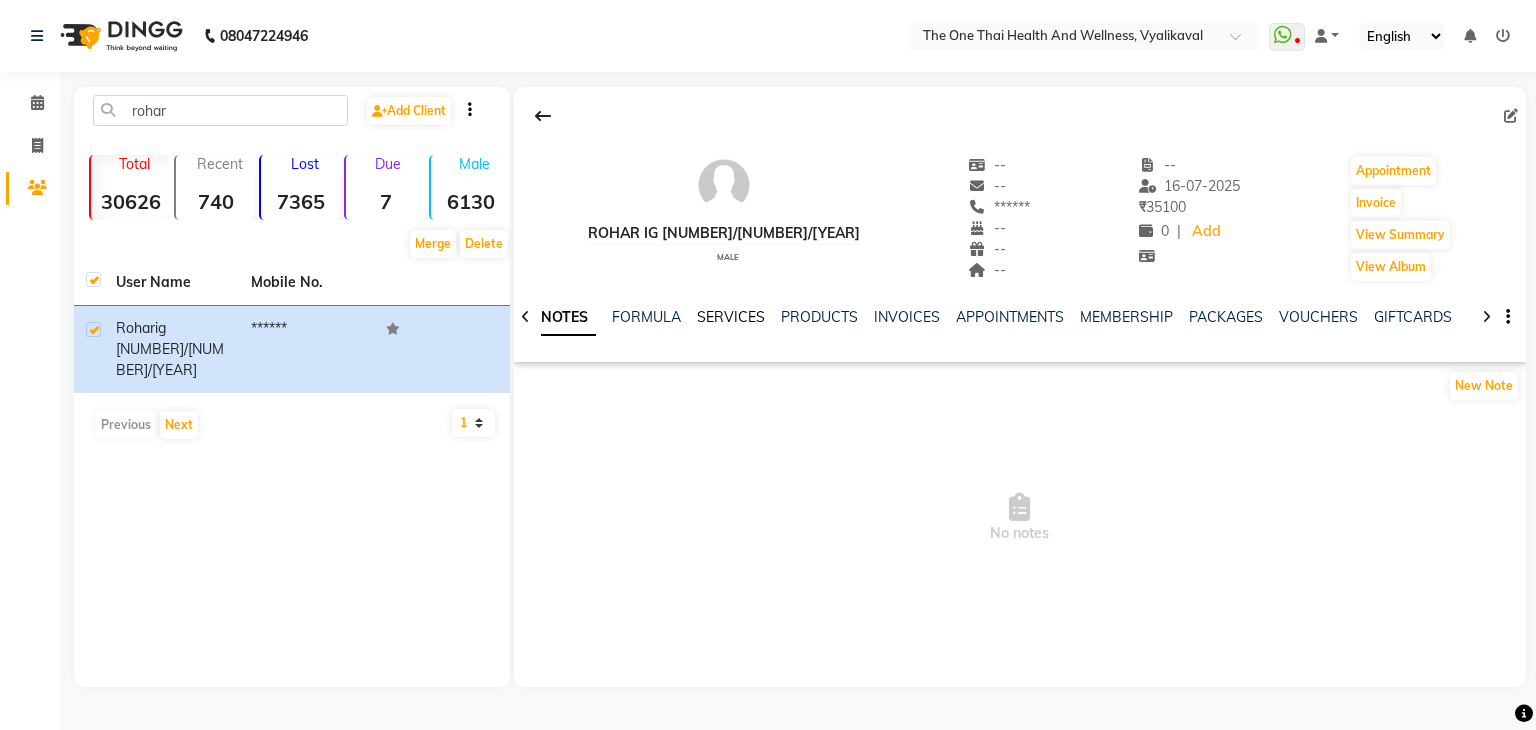 click on "SERVICES" 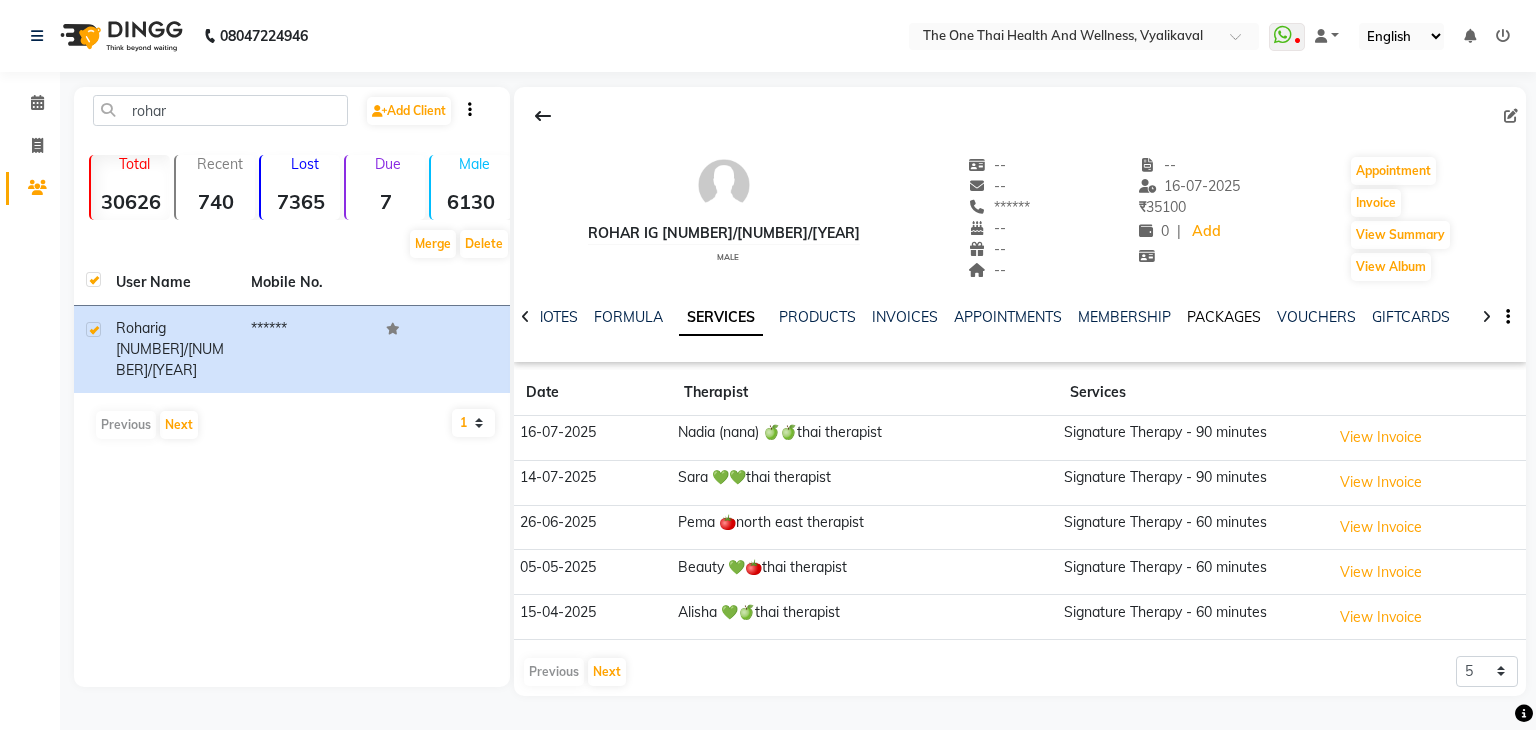 click on "PACKAGES" 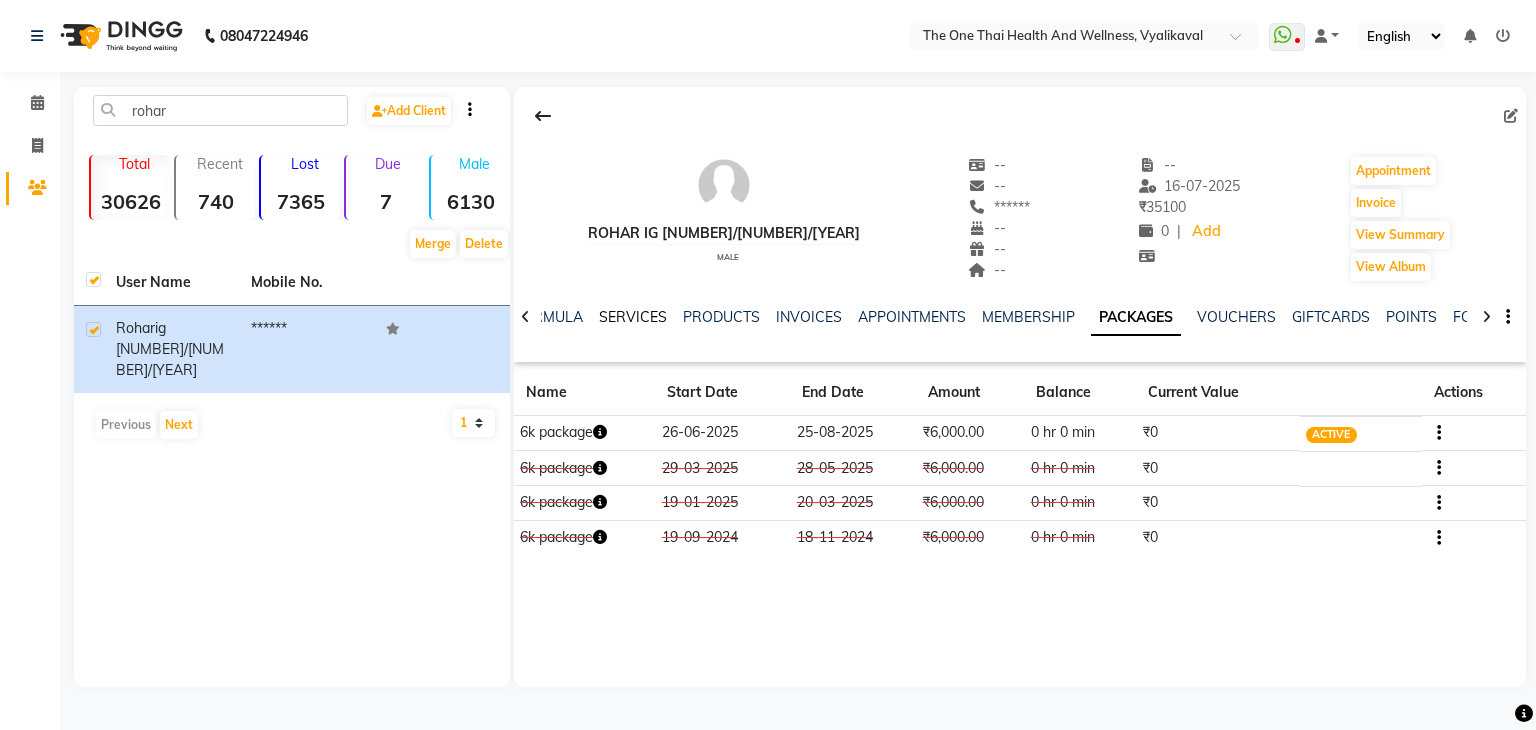 click on "SERVICES" 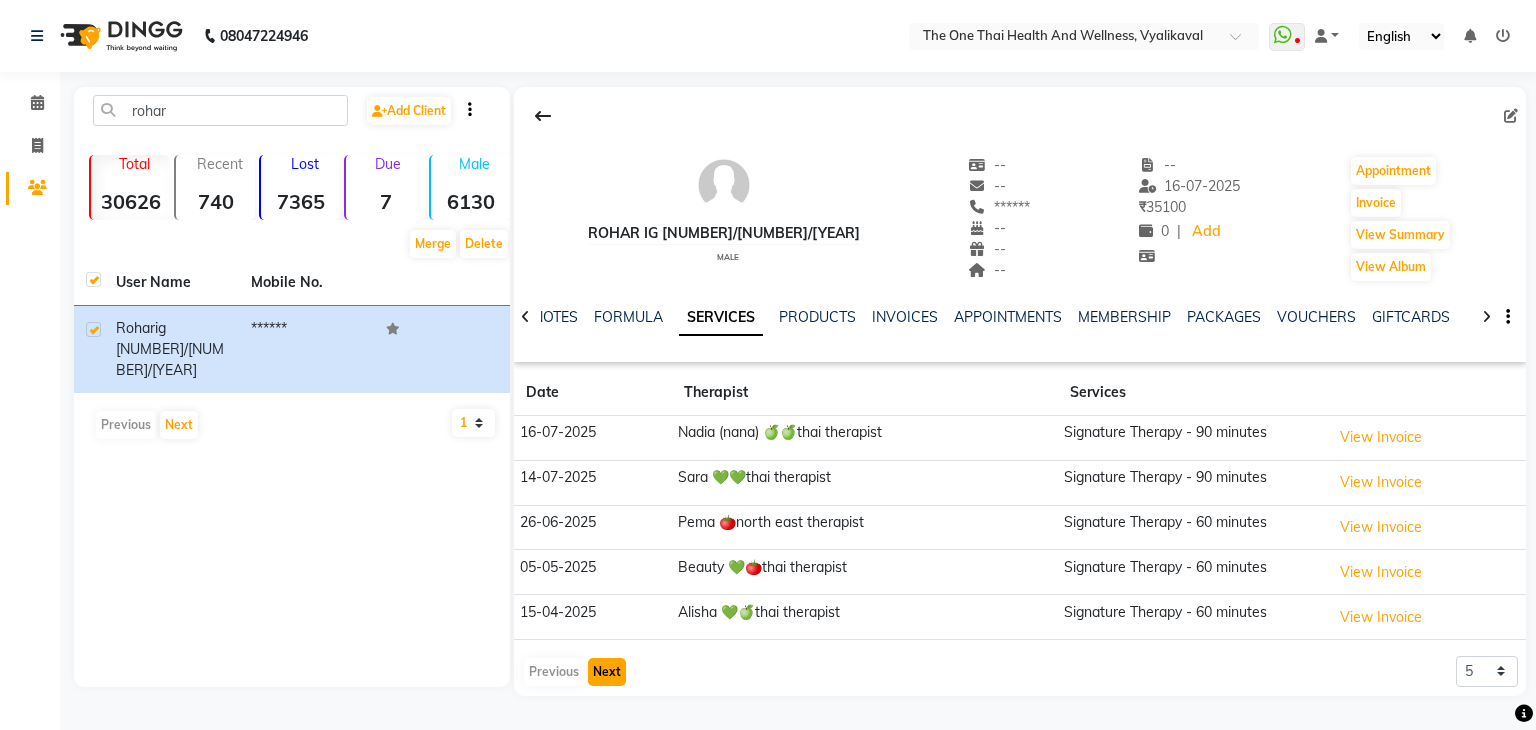 click on "Next" 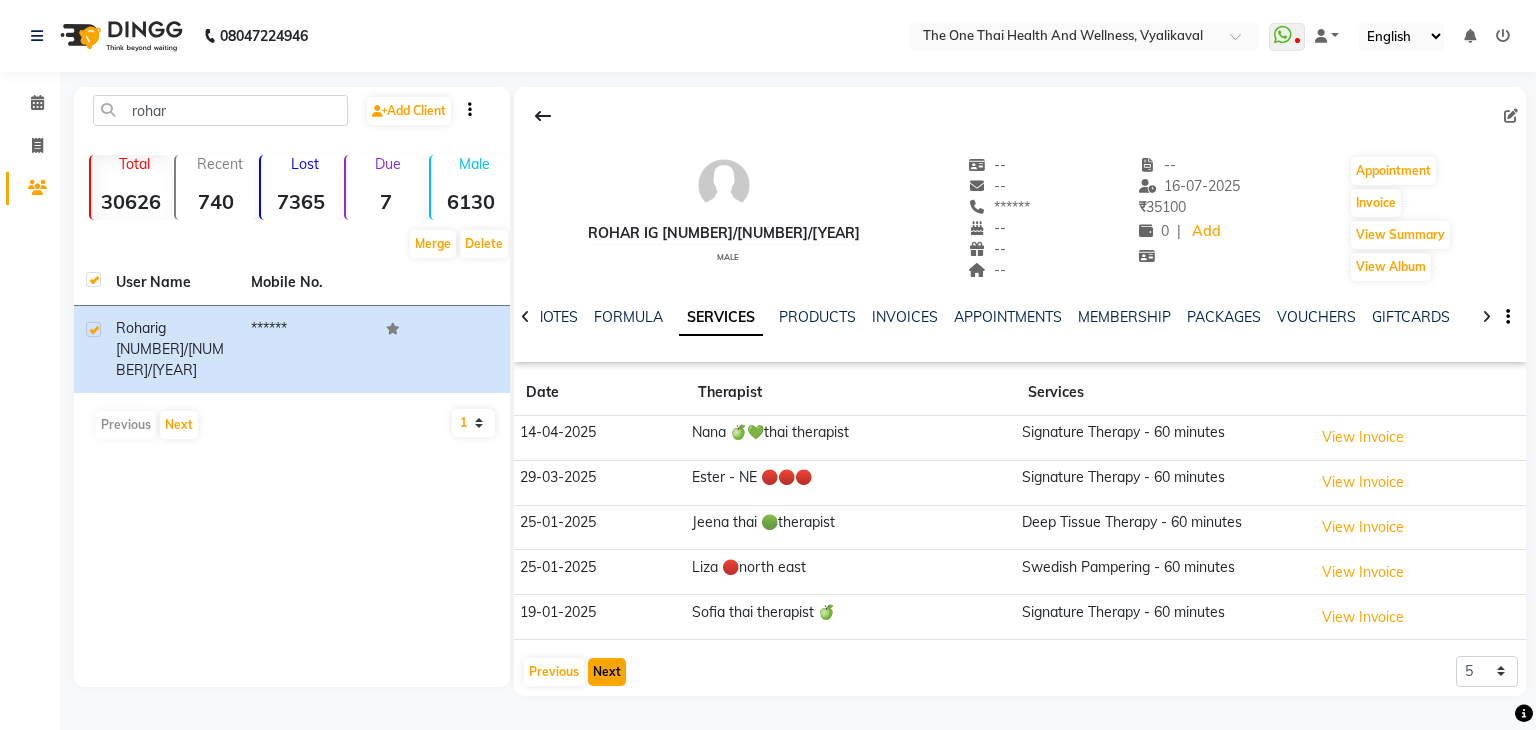 click on "Next" 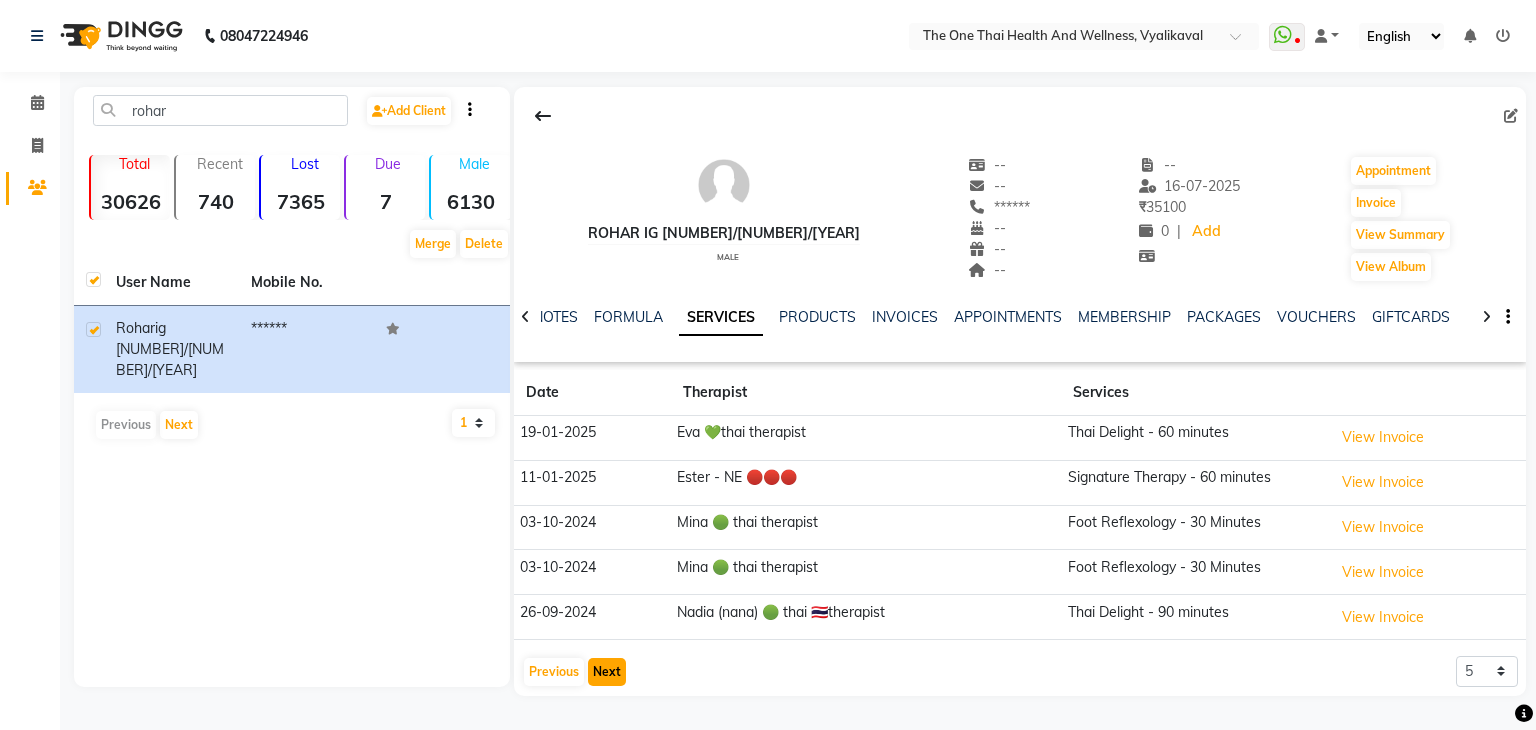 click on "Next" 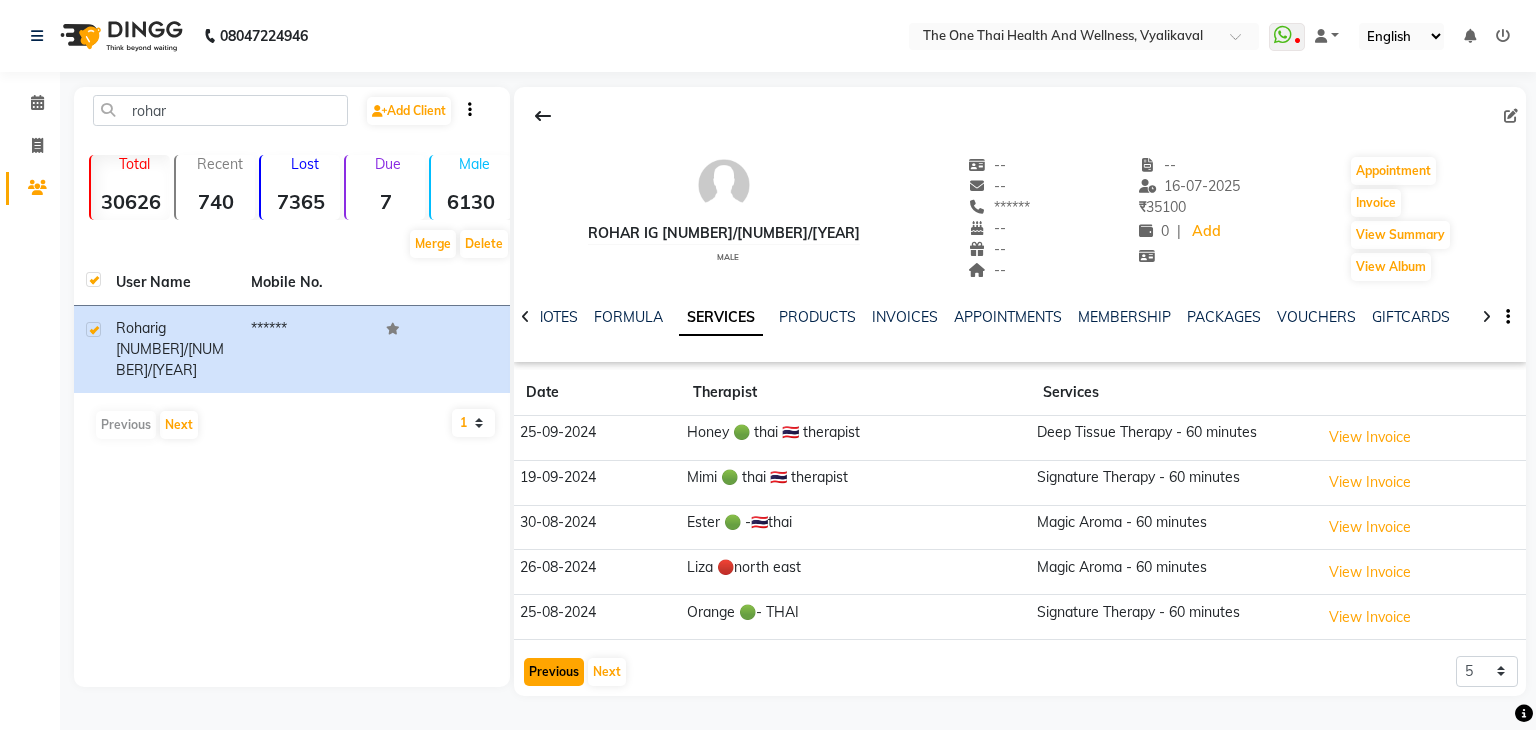 click on "Previous" 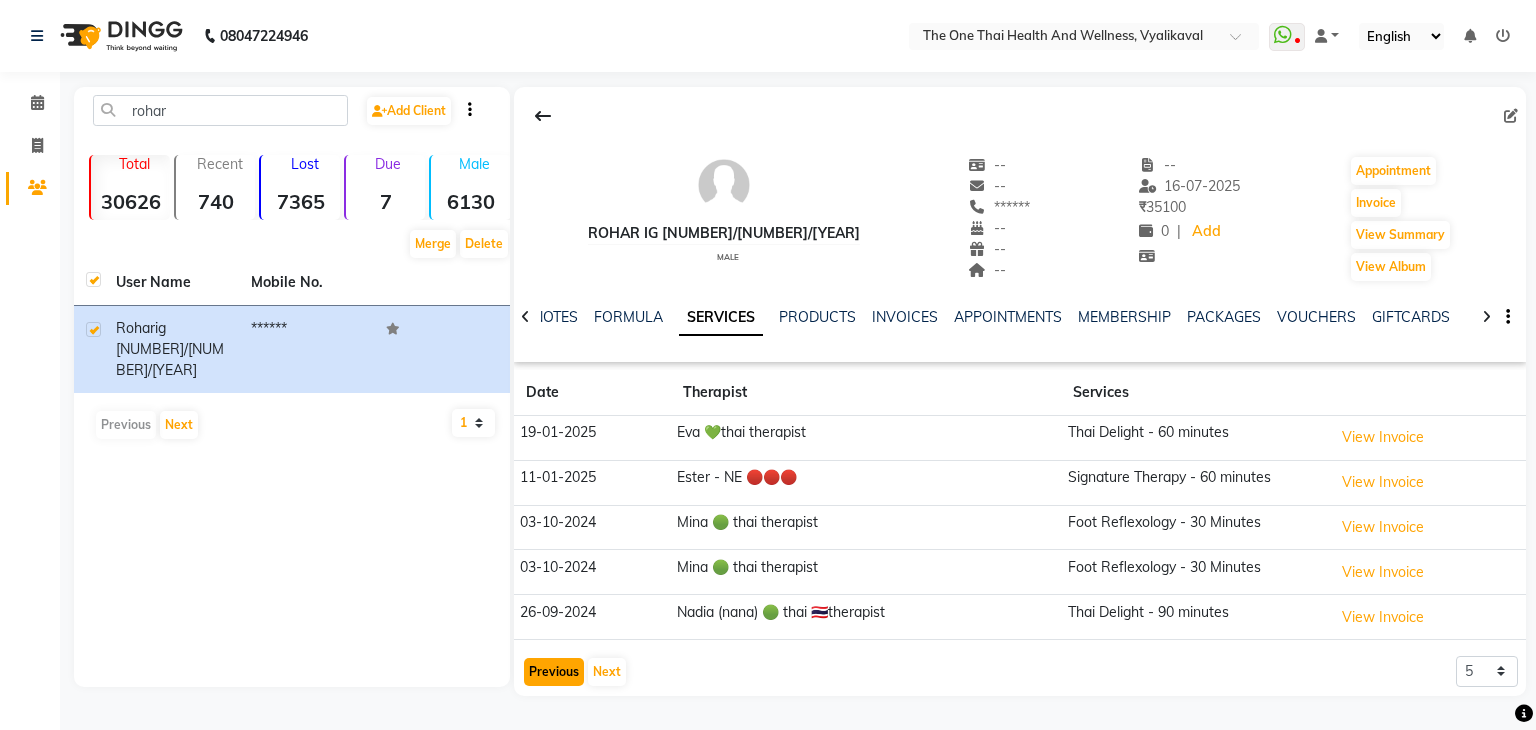 click on "Previous" 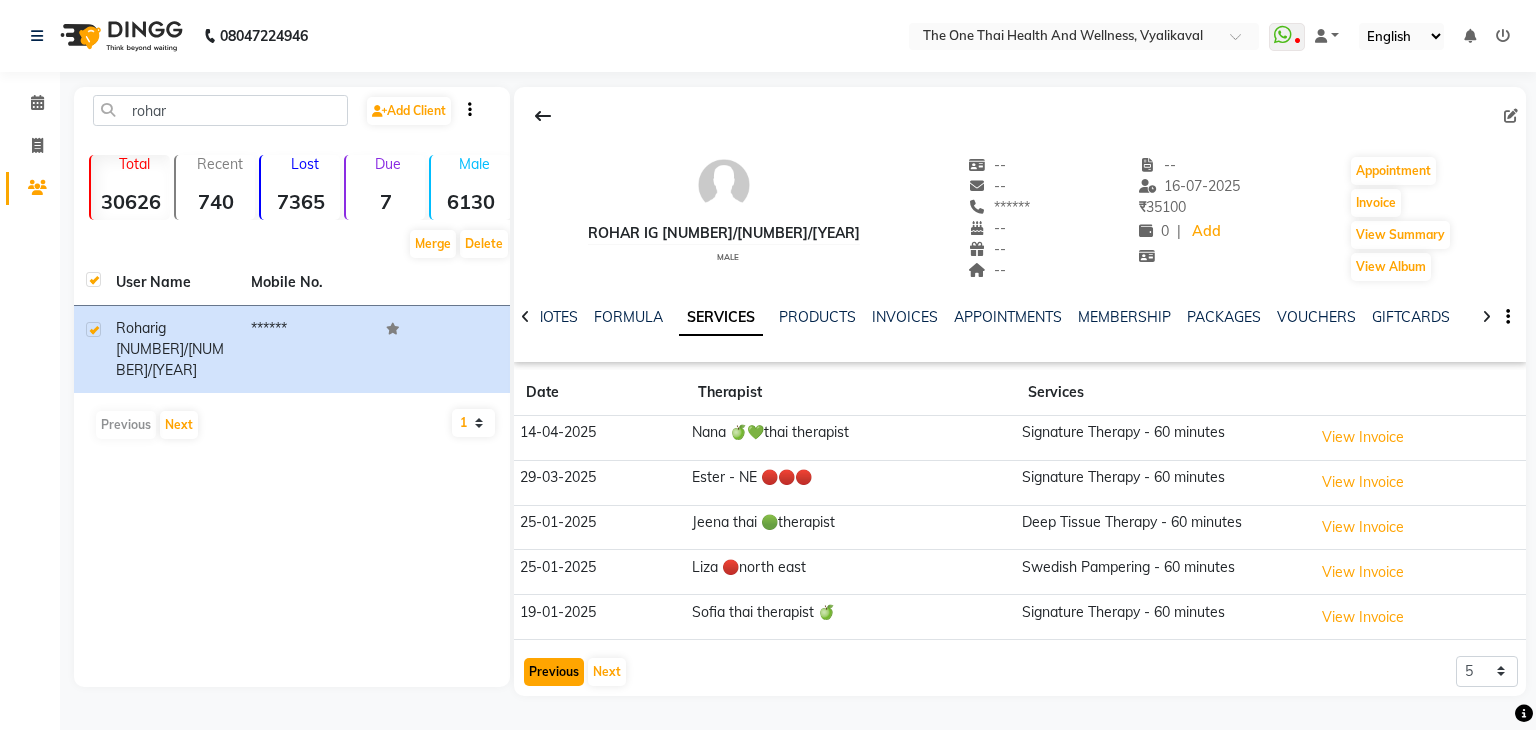 click on "Previous" 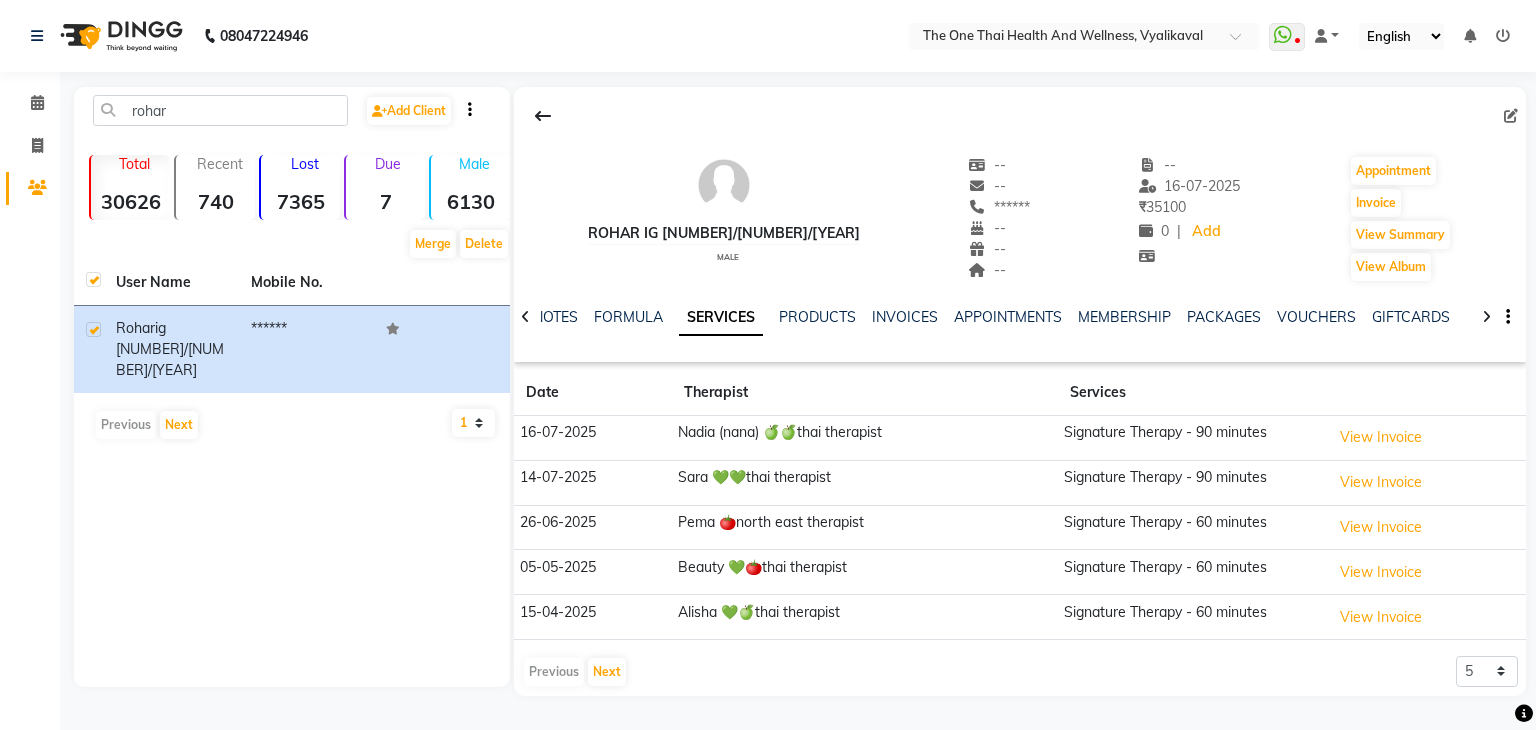 click on "Previous   Next" 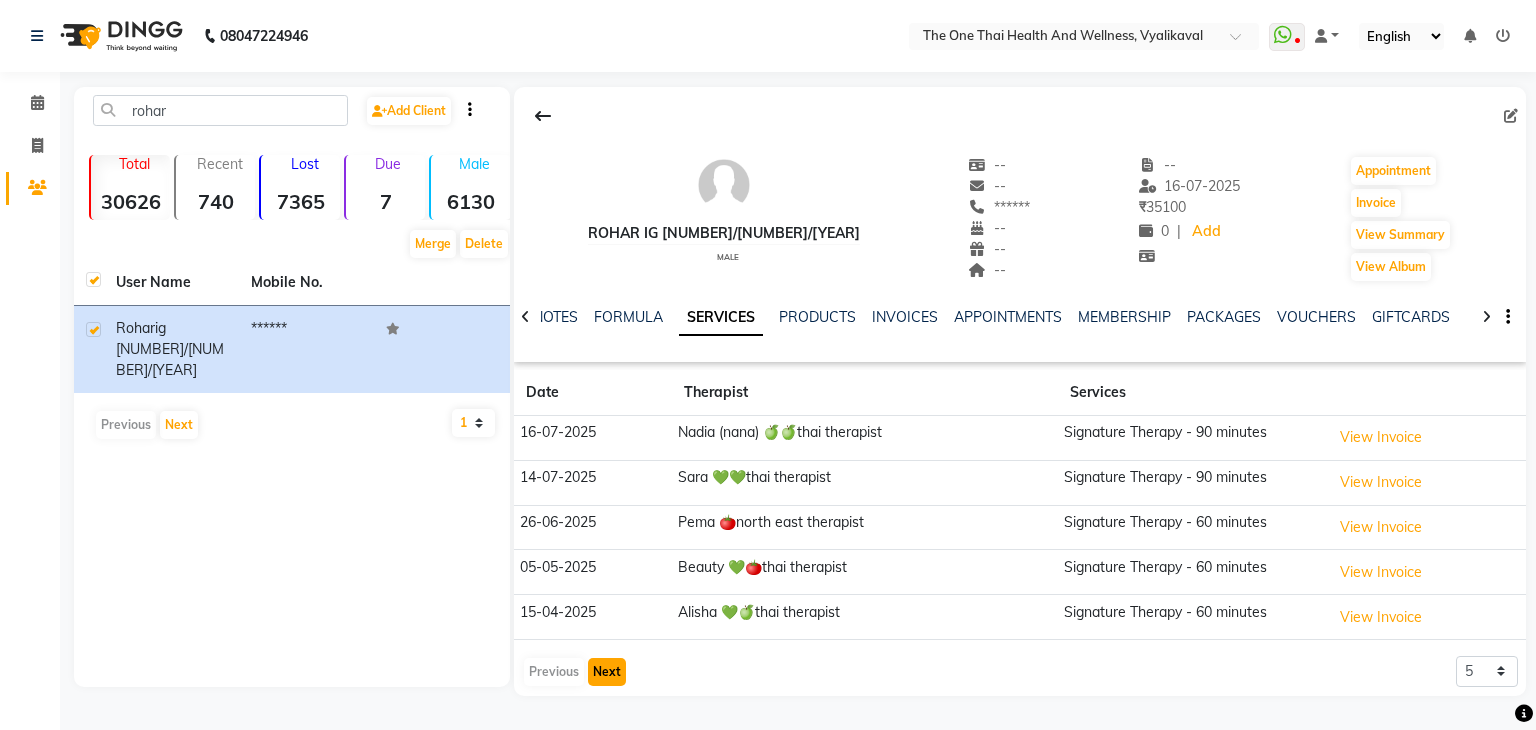click on "Next" 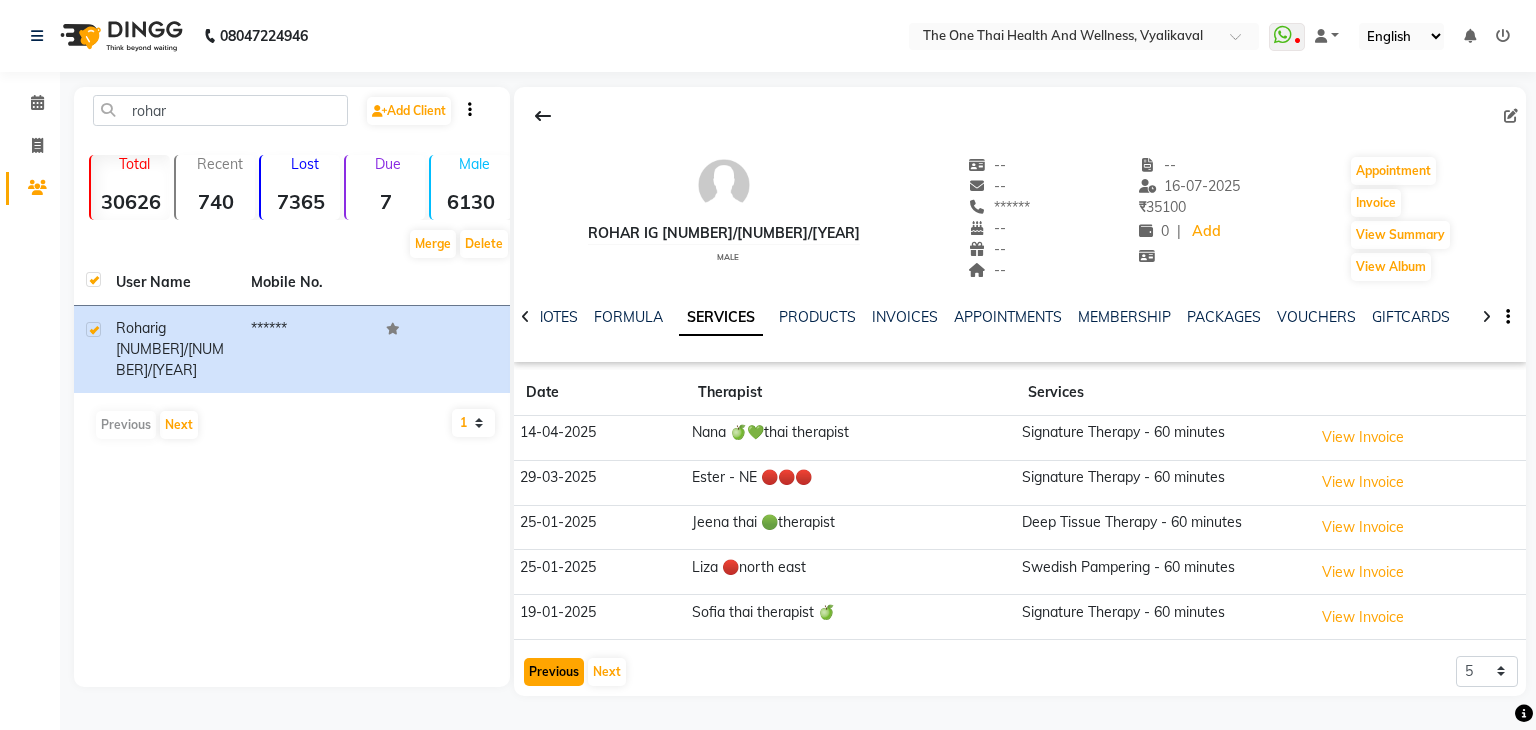 click on "Previous" 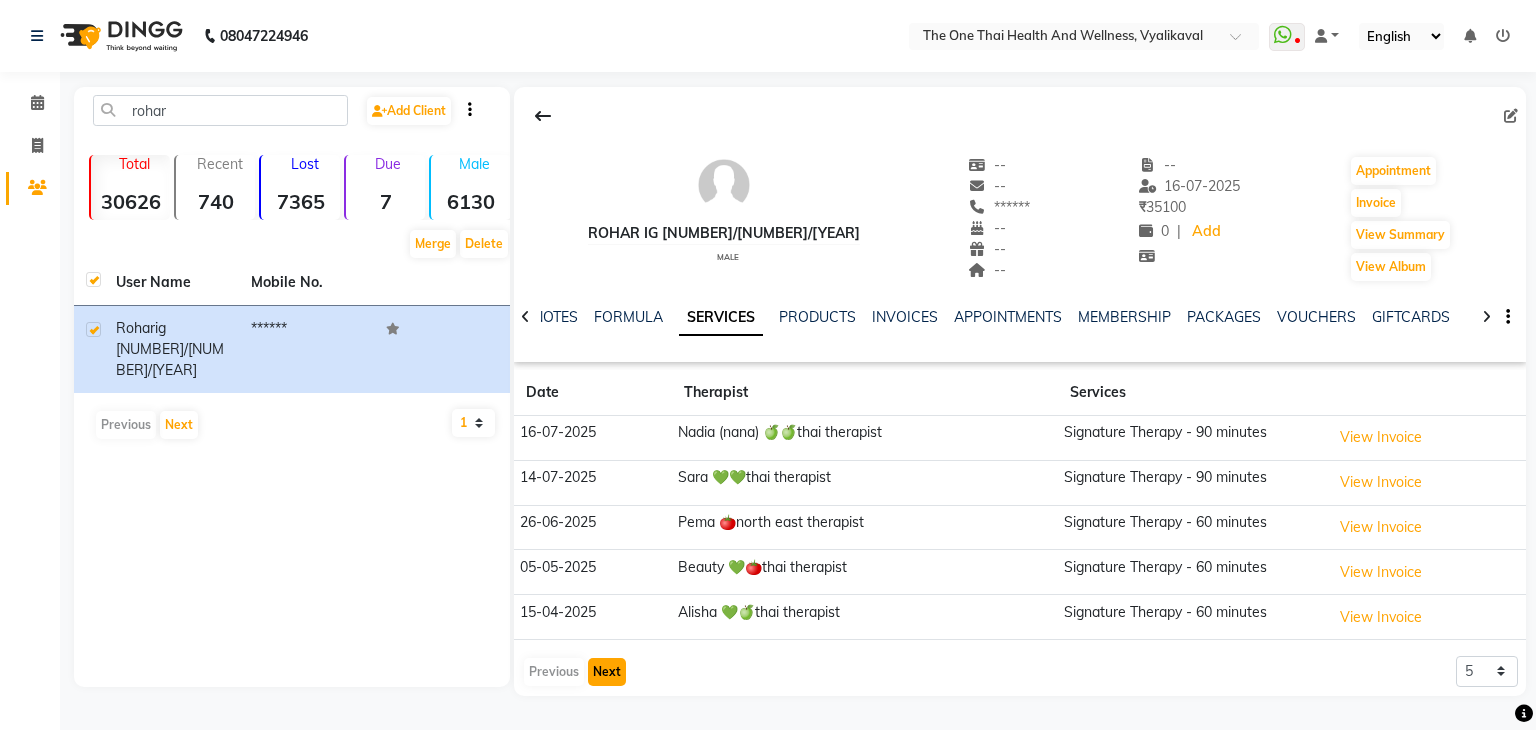 click on "Next" 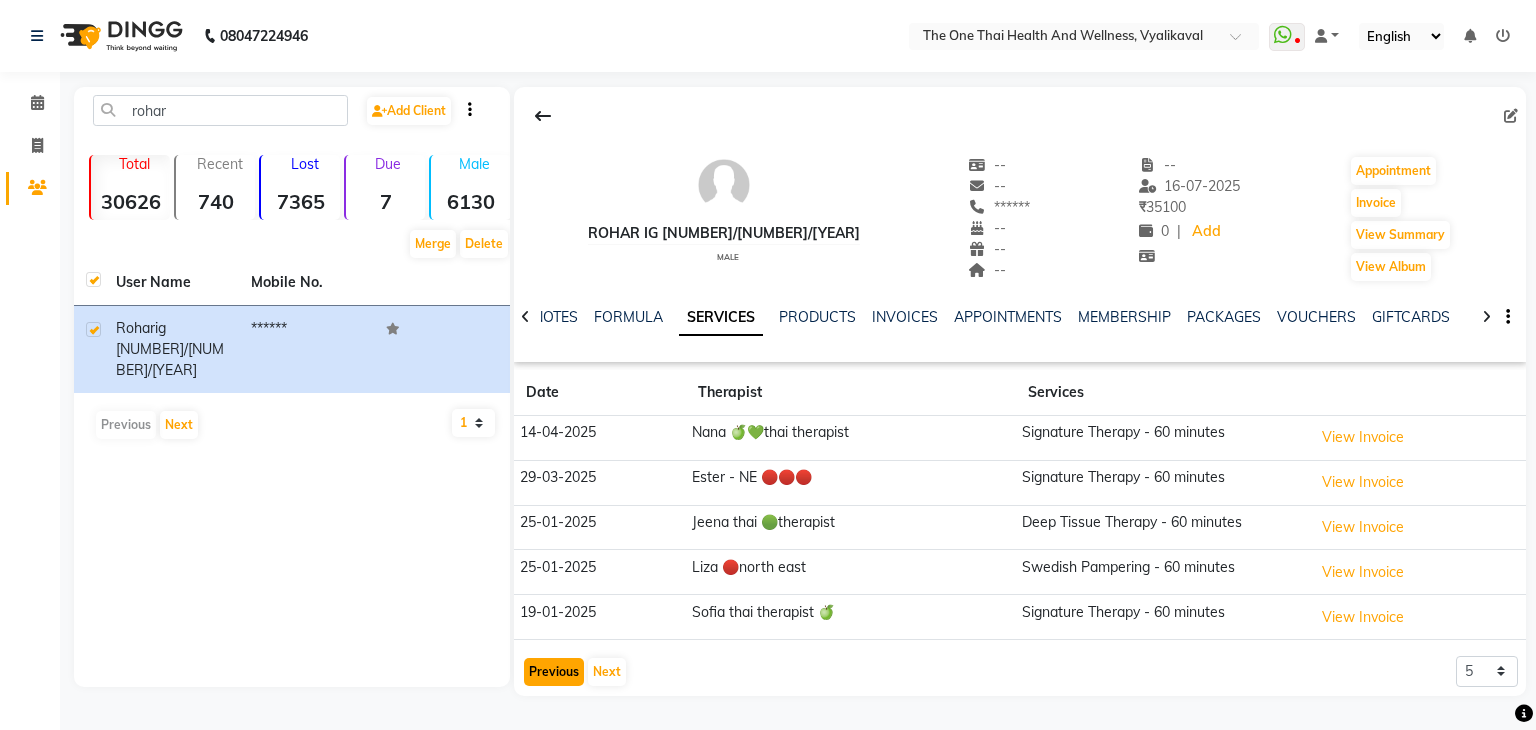 click on "Previous" 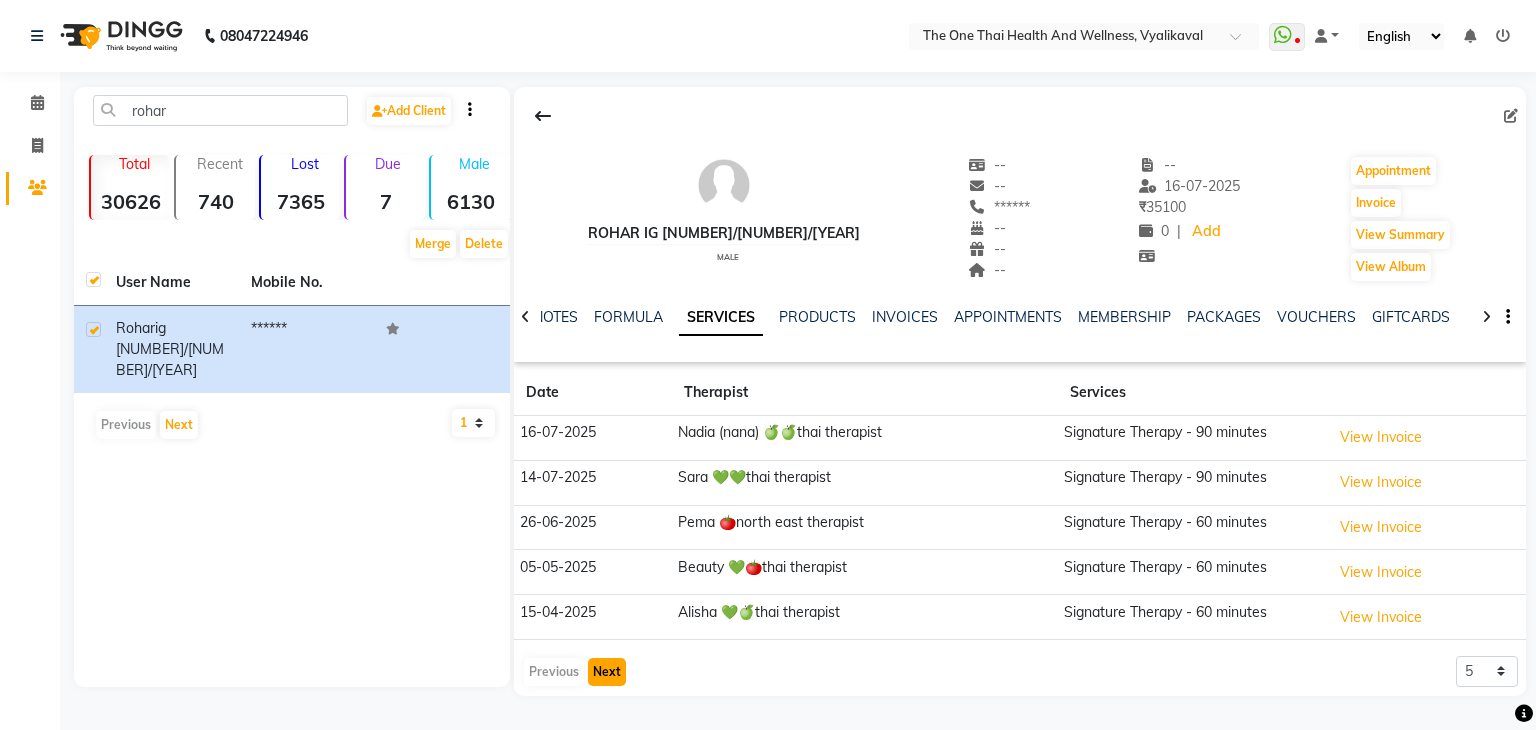 click on "Next" 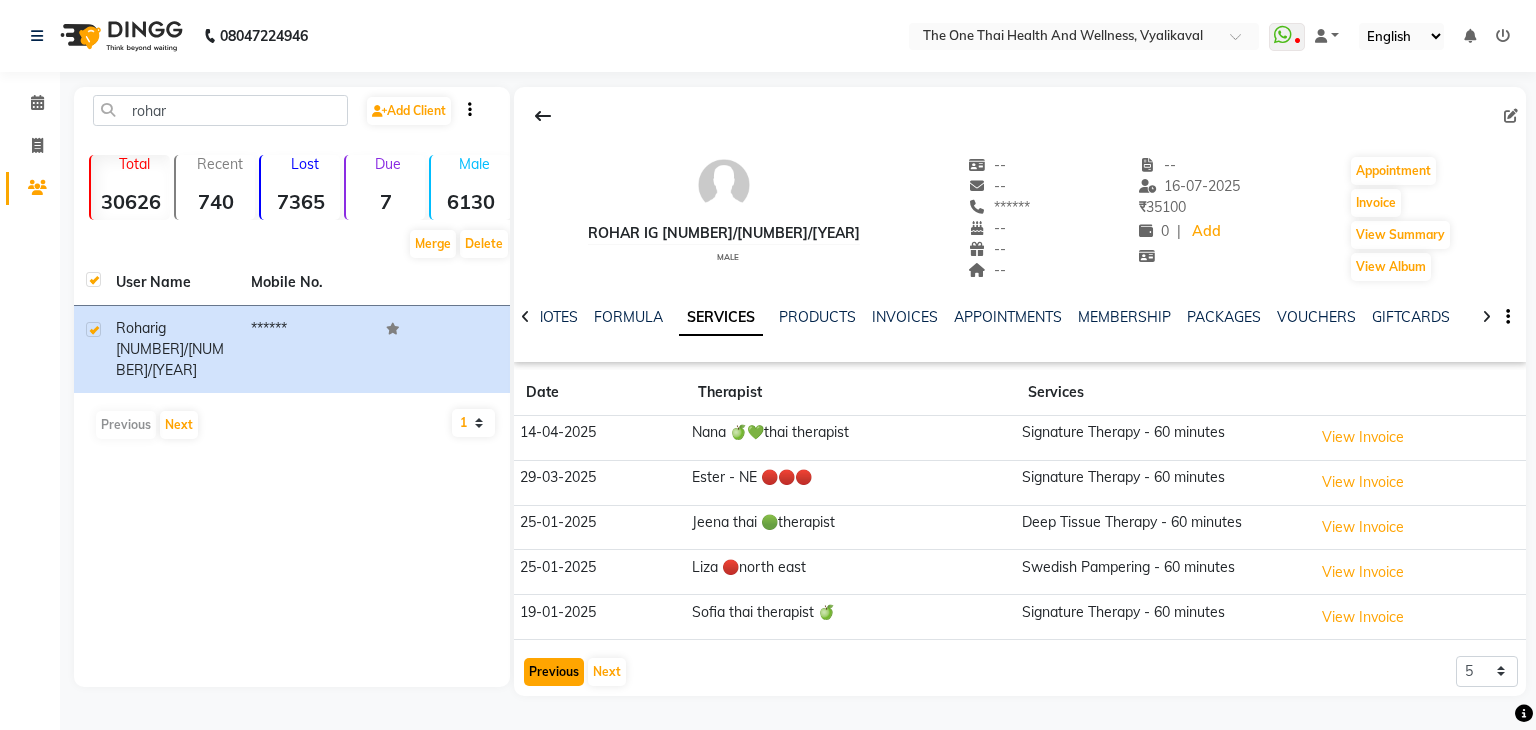 click on "Previous" 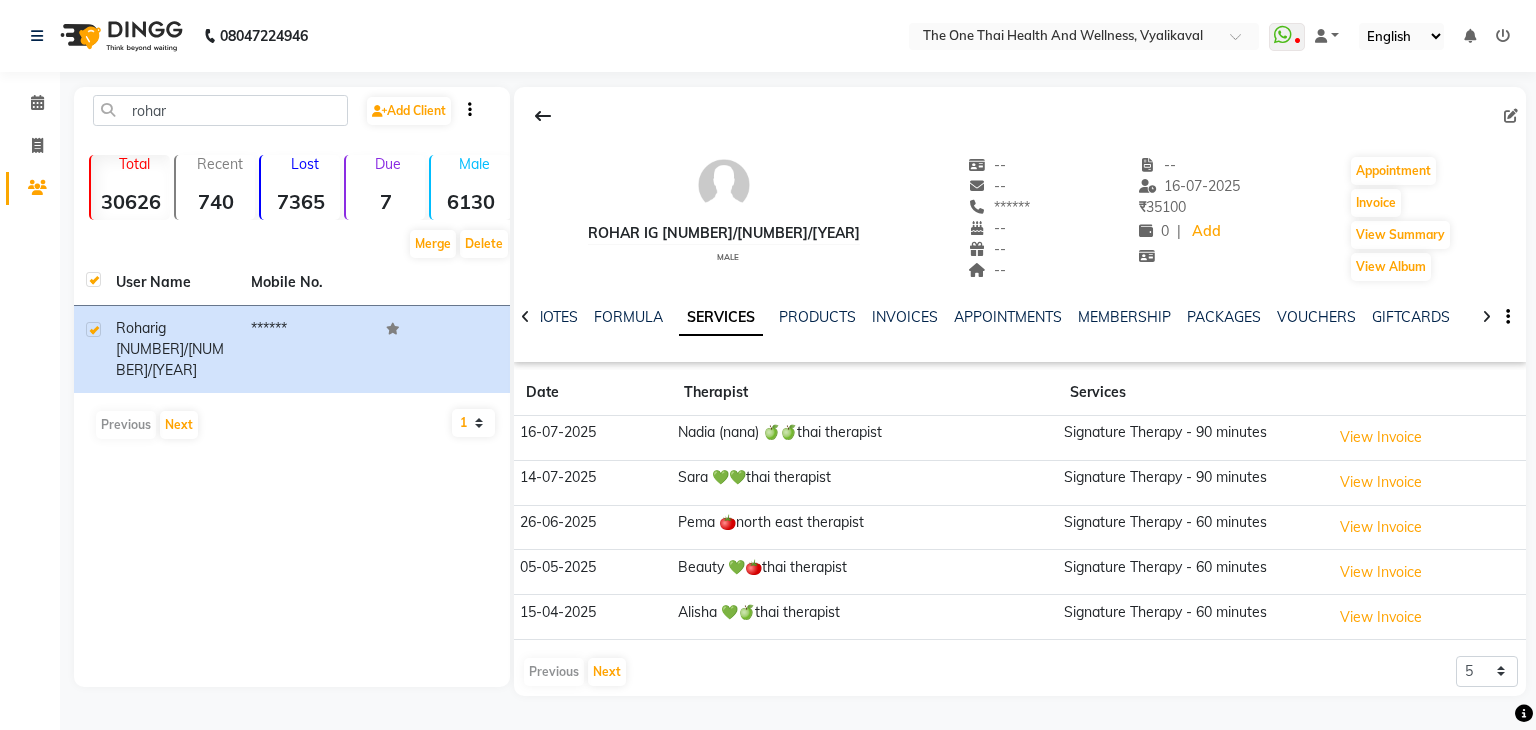 click on "Previous   Next" 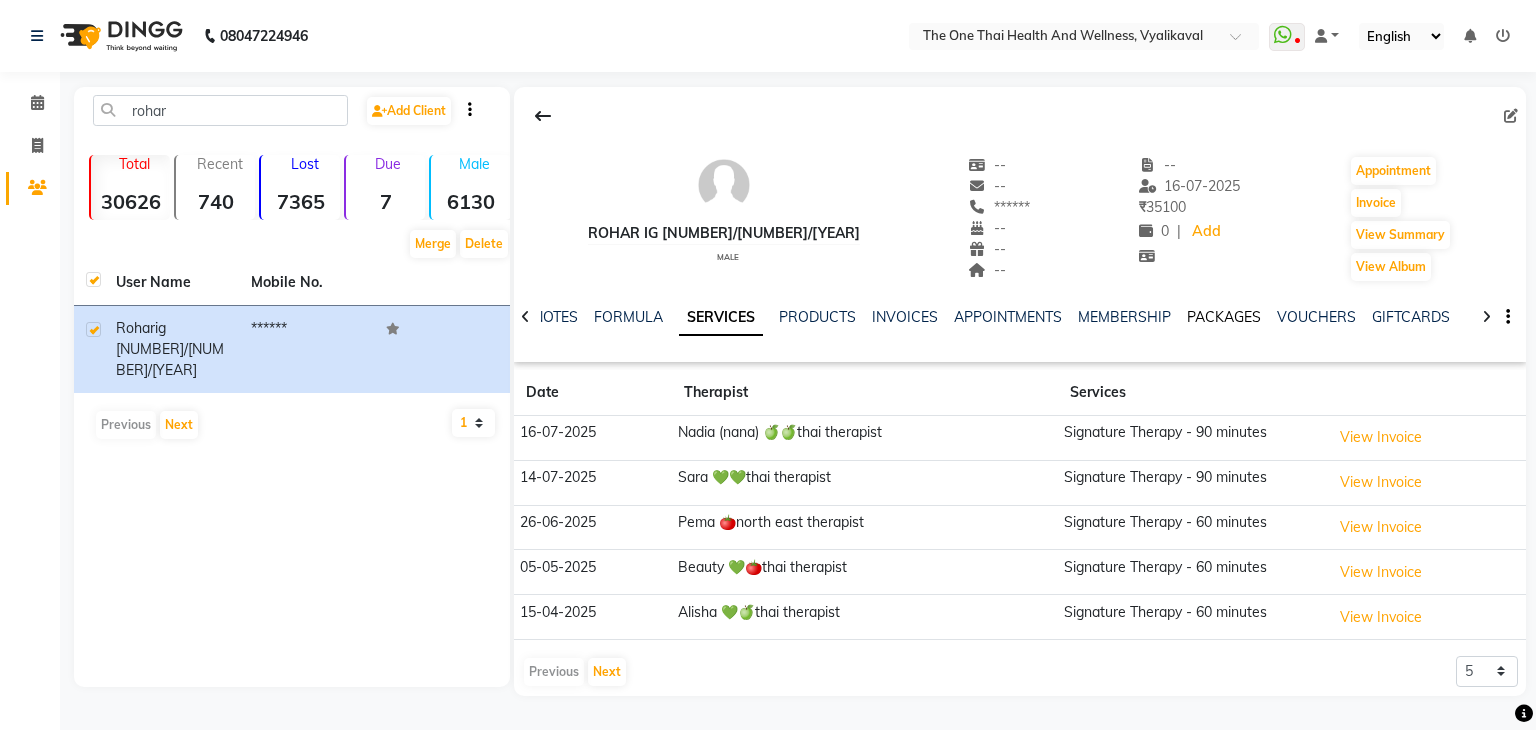 click on "PACKAGES" 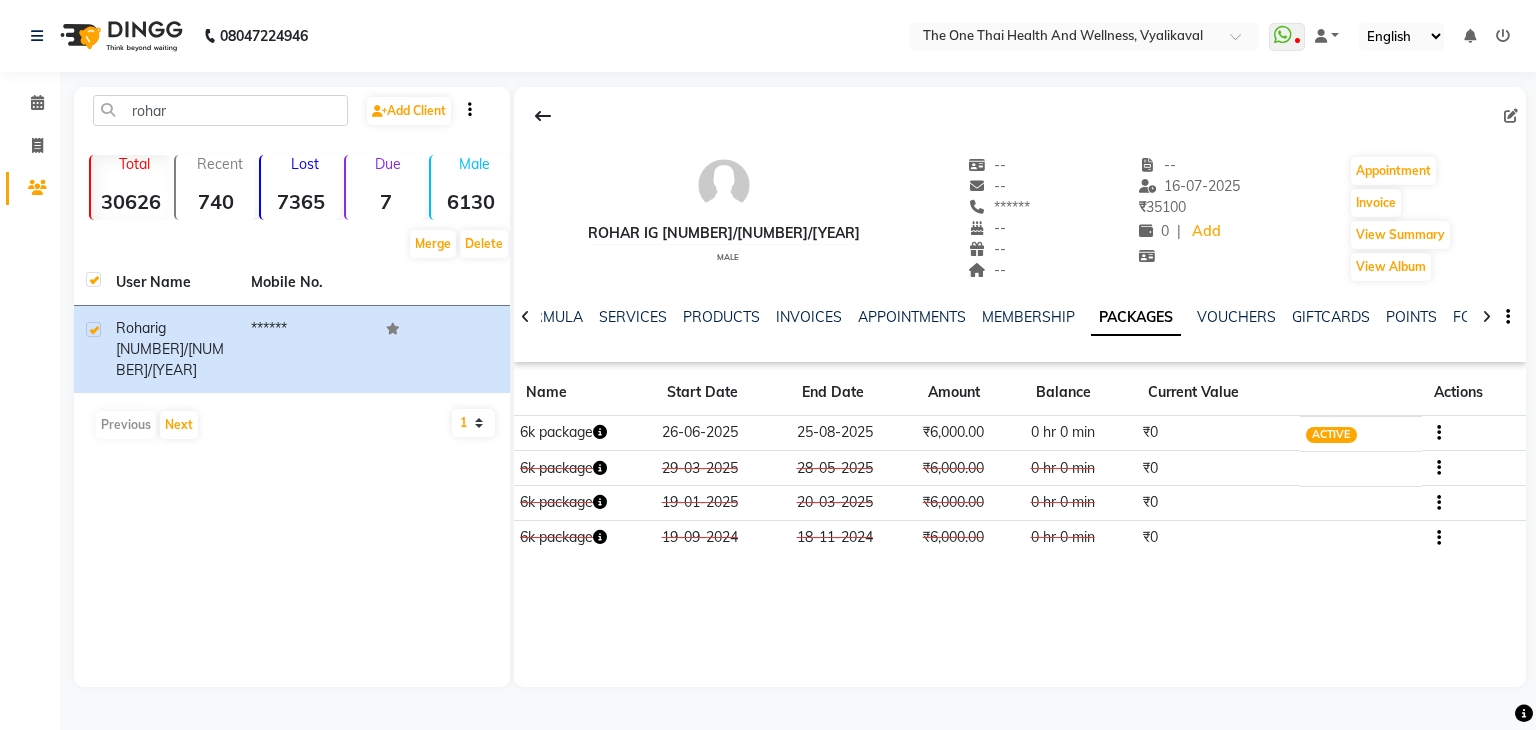 click on "SERVICES" 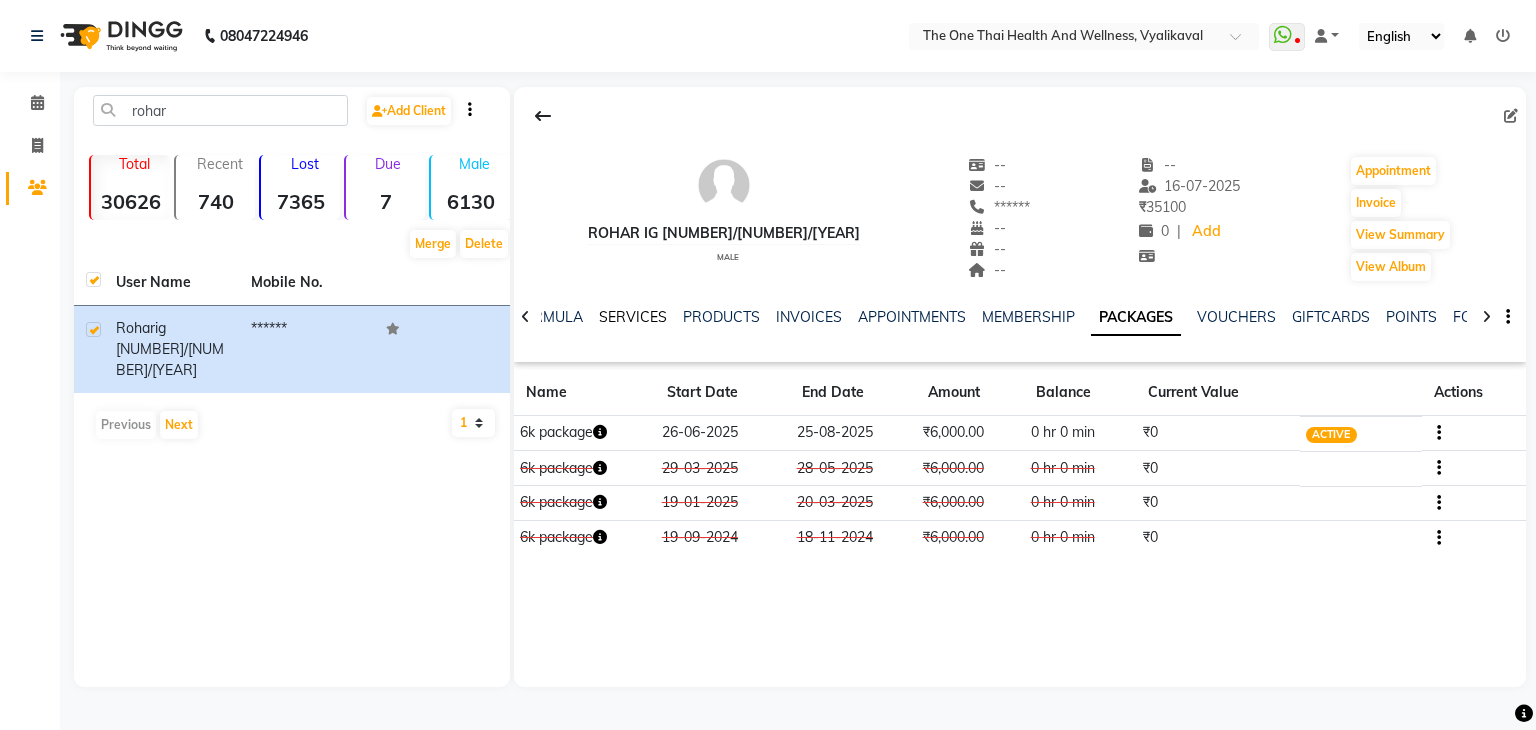 click on "SERVICES" 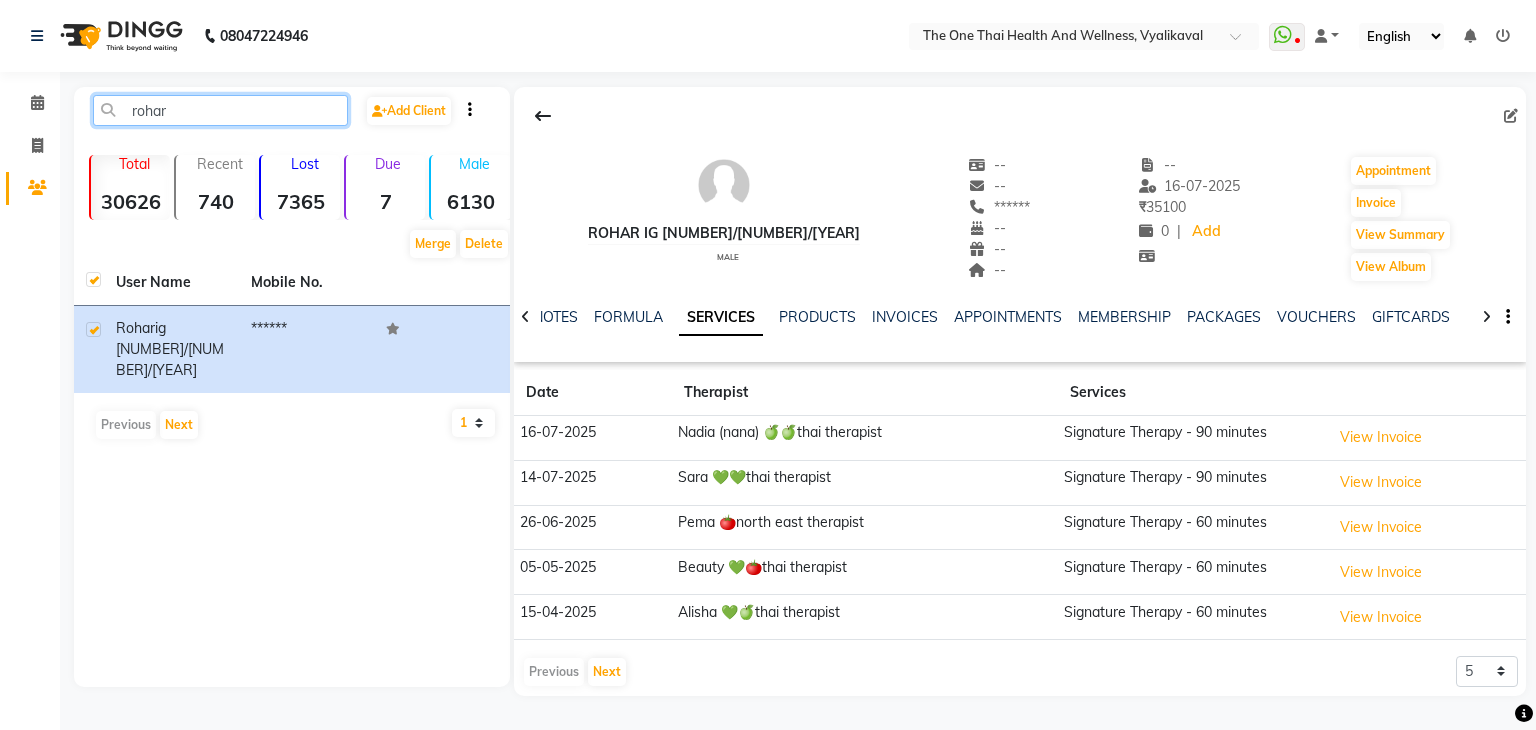 click on "rohar" 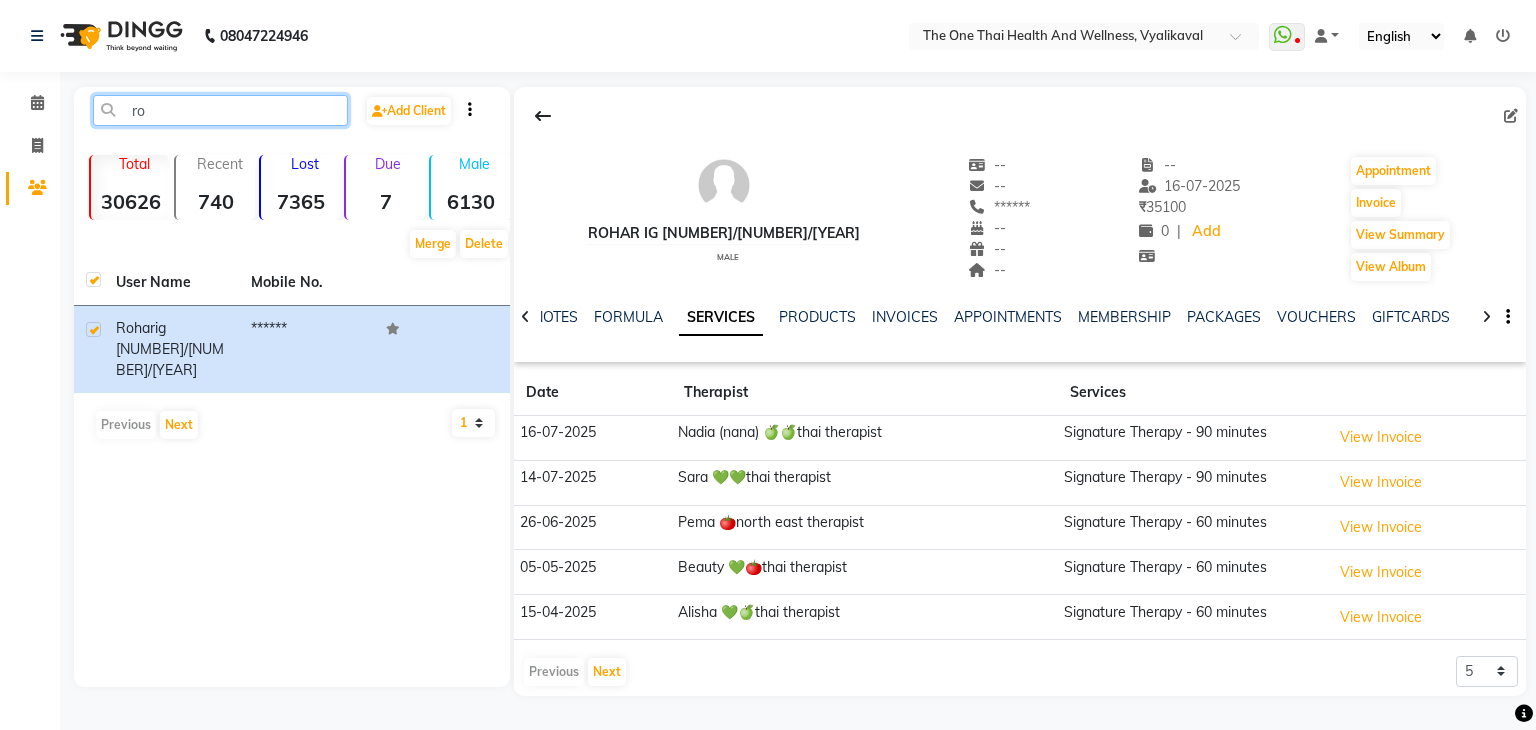 type on "r" 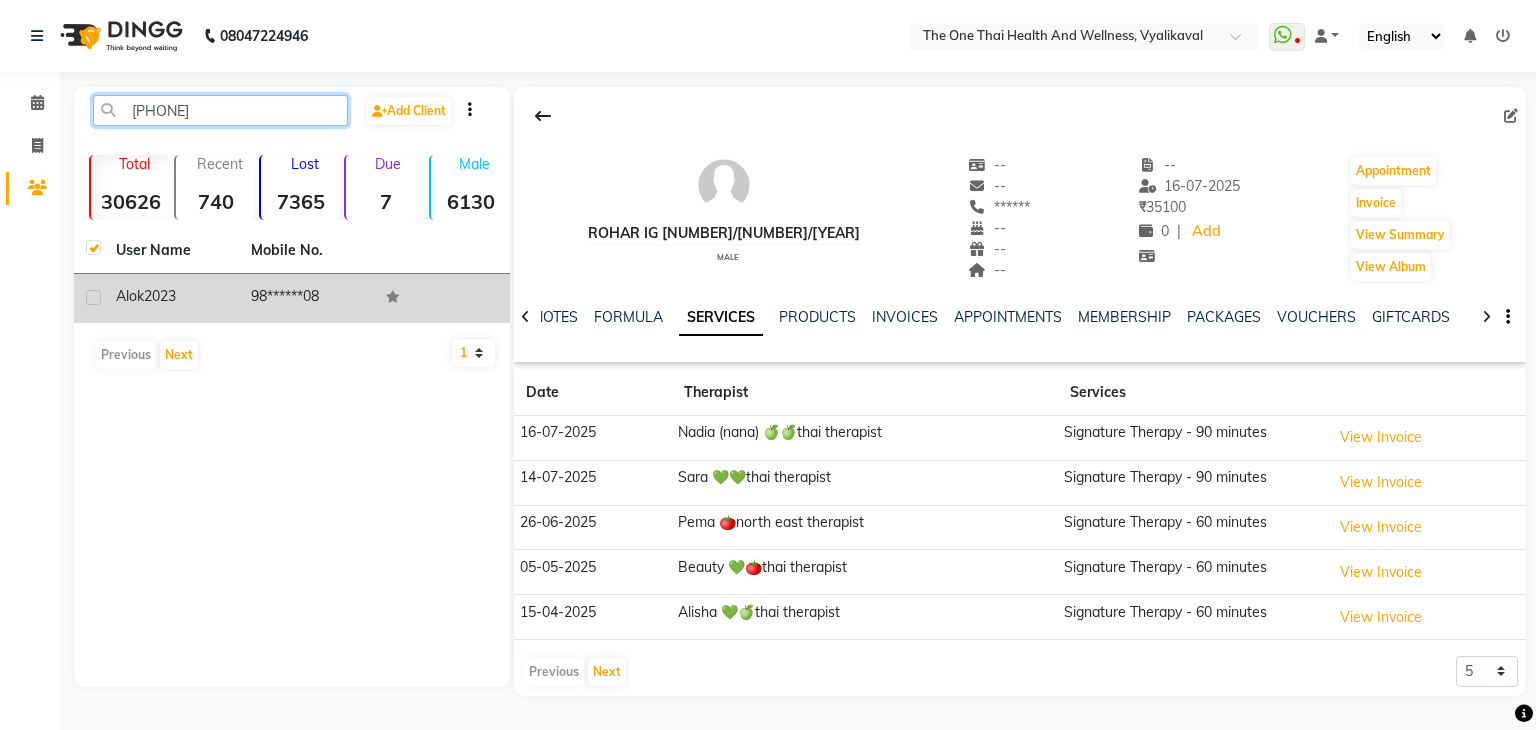 type on "[PHONE]" 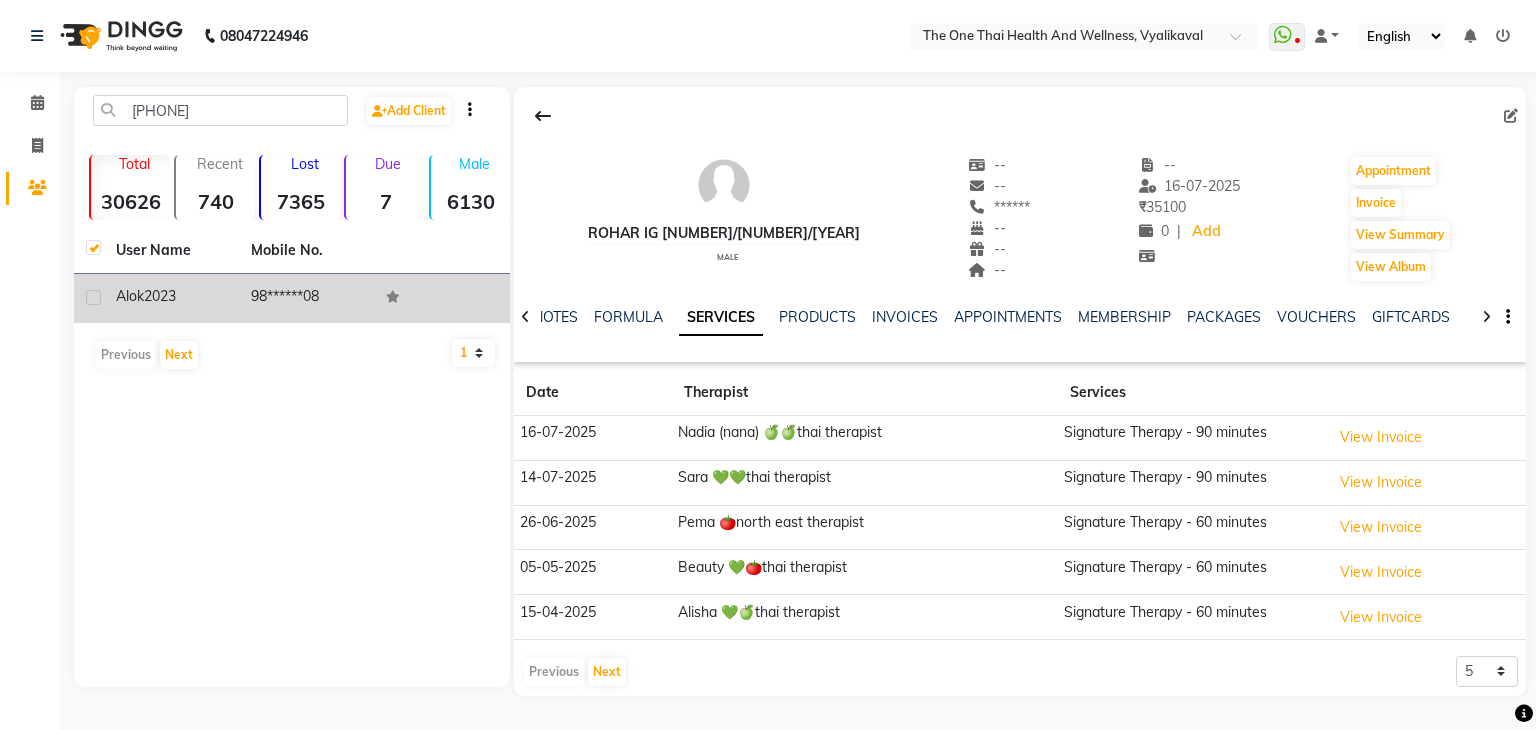 click 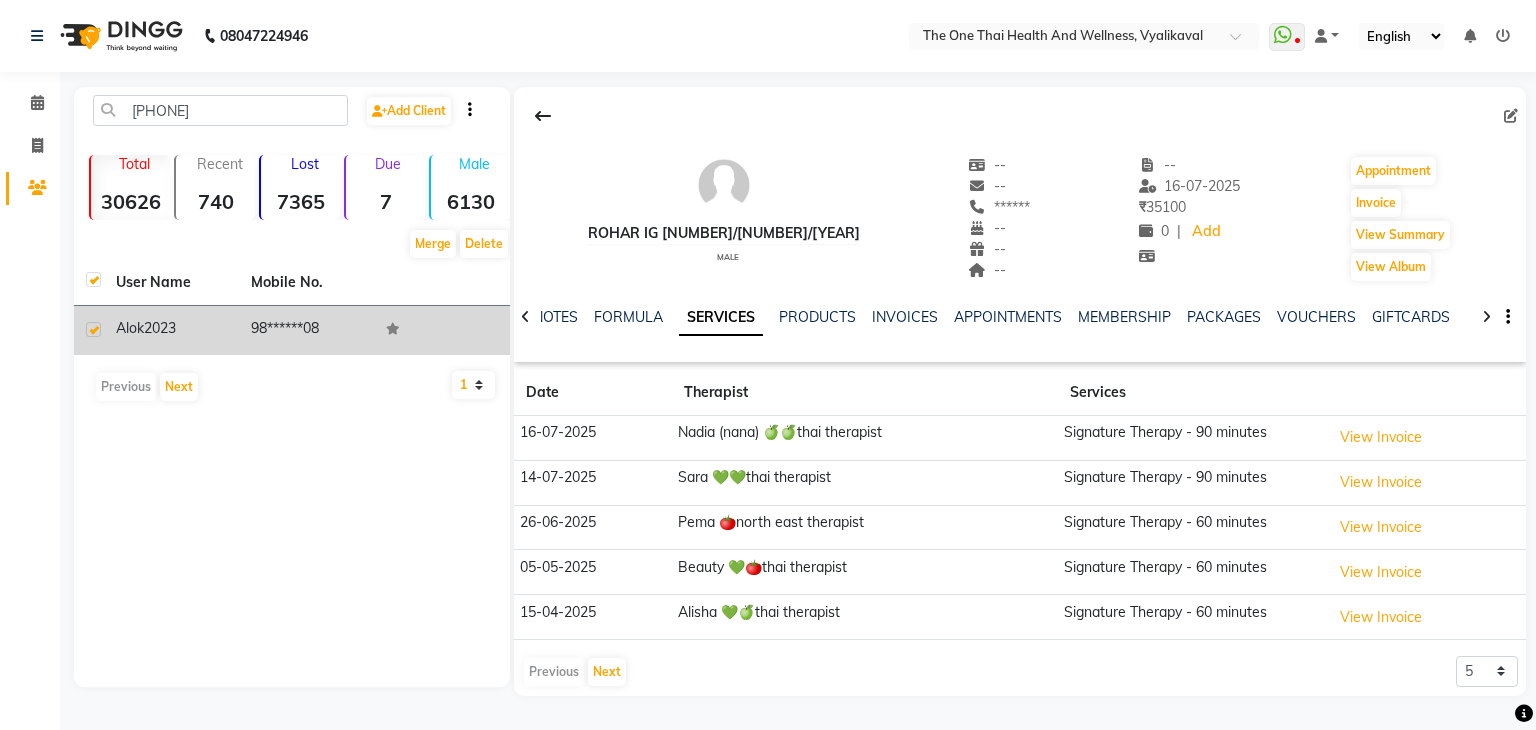 click on "Alok [YEAR]" 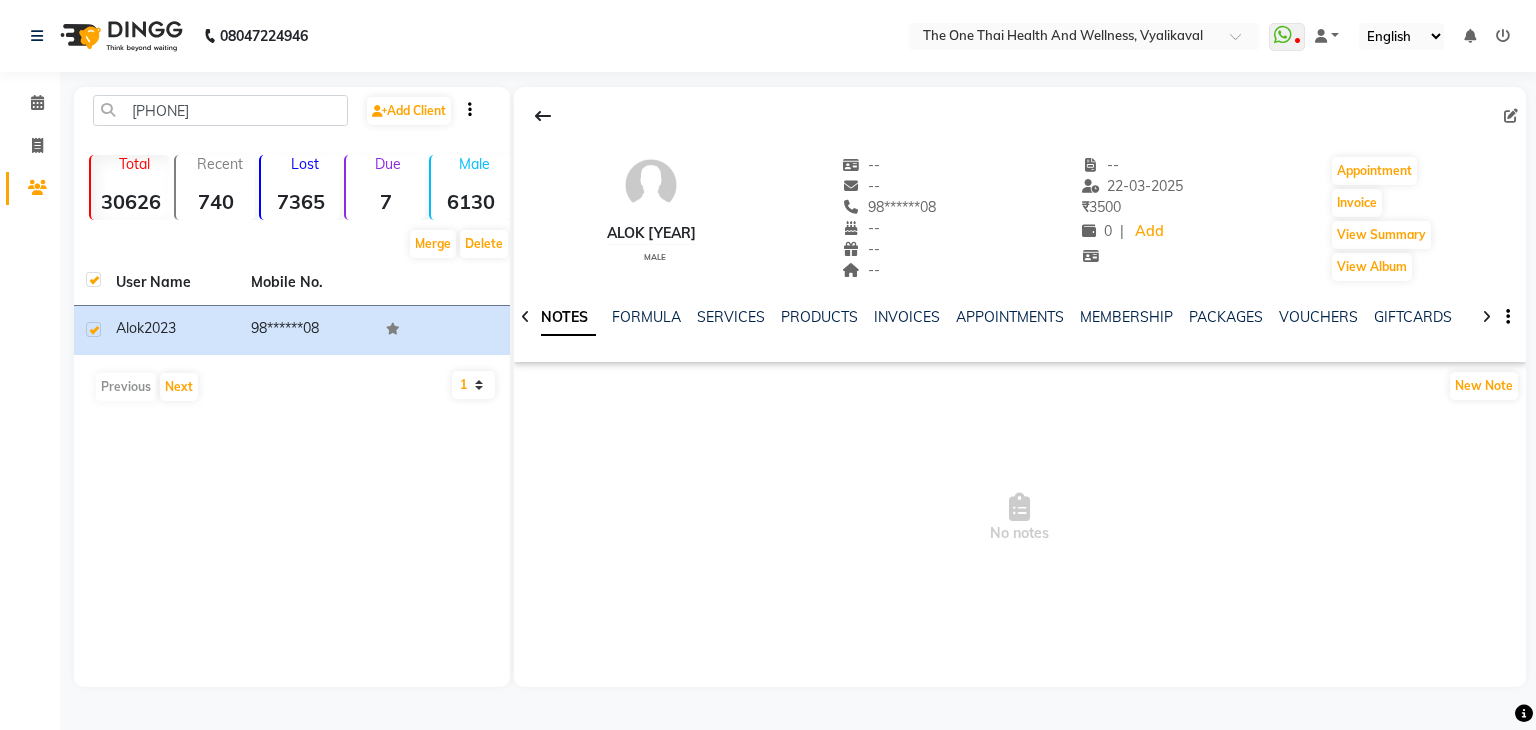click on "INVOICES" 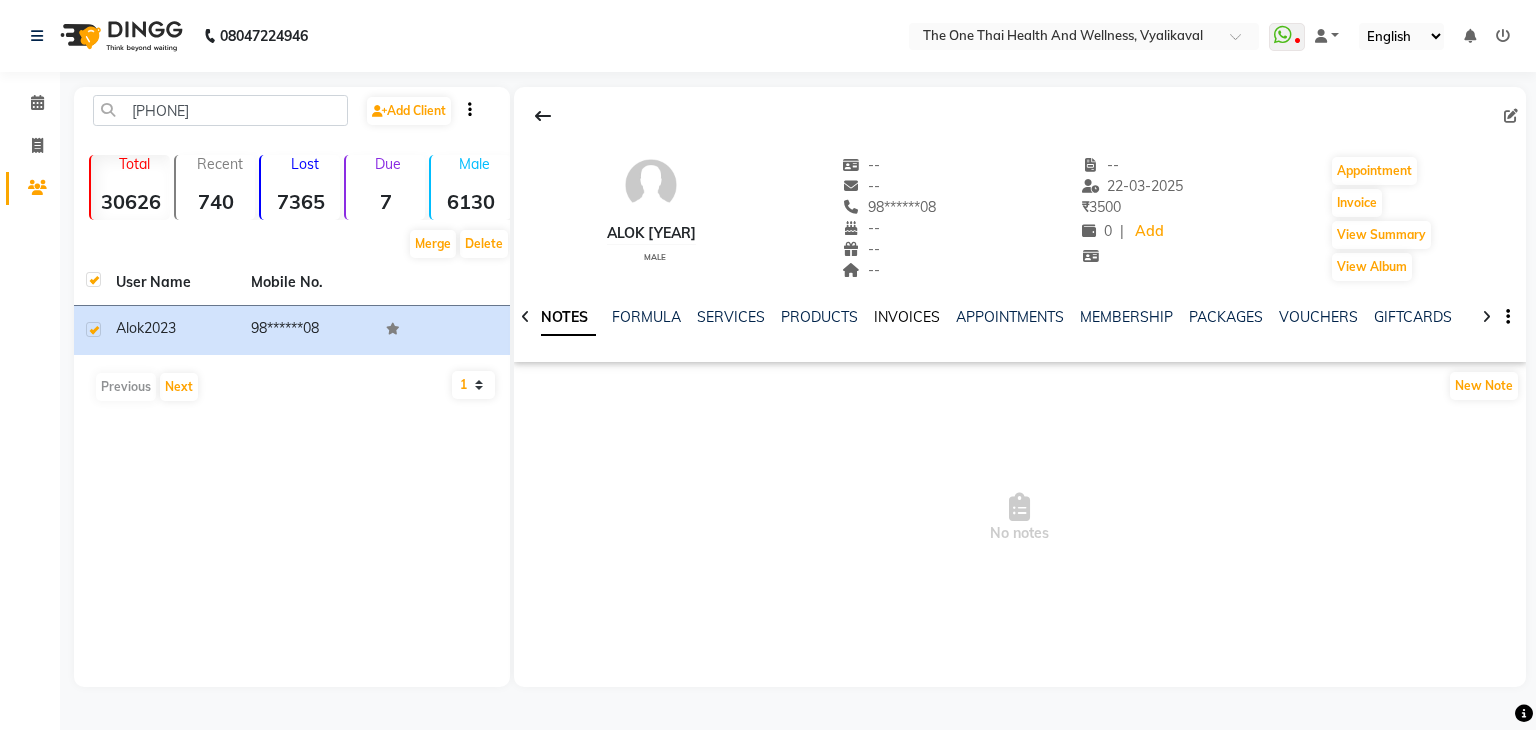 click on "INVOICES" 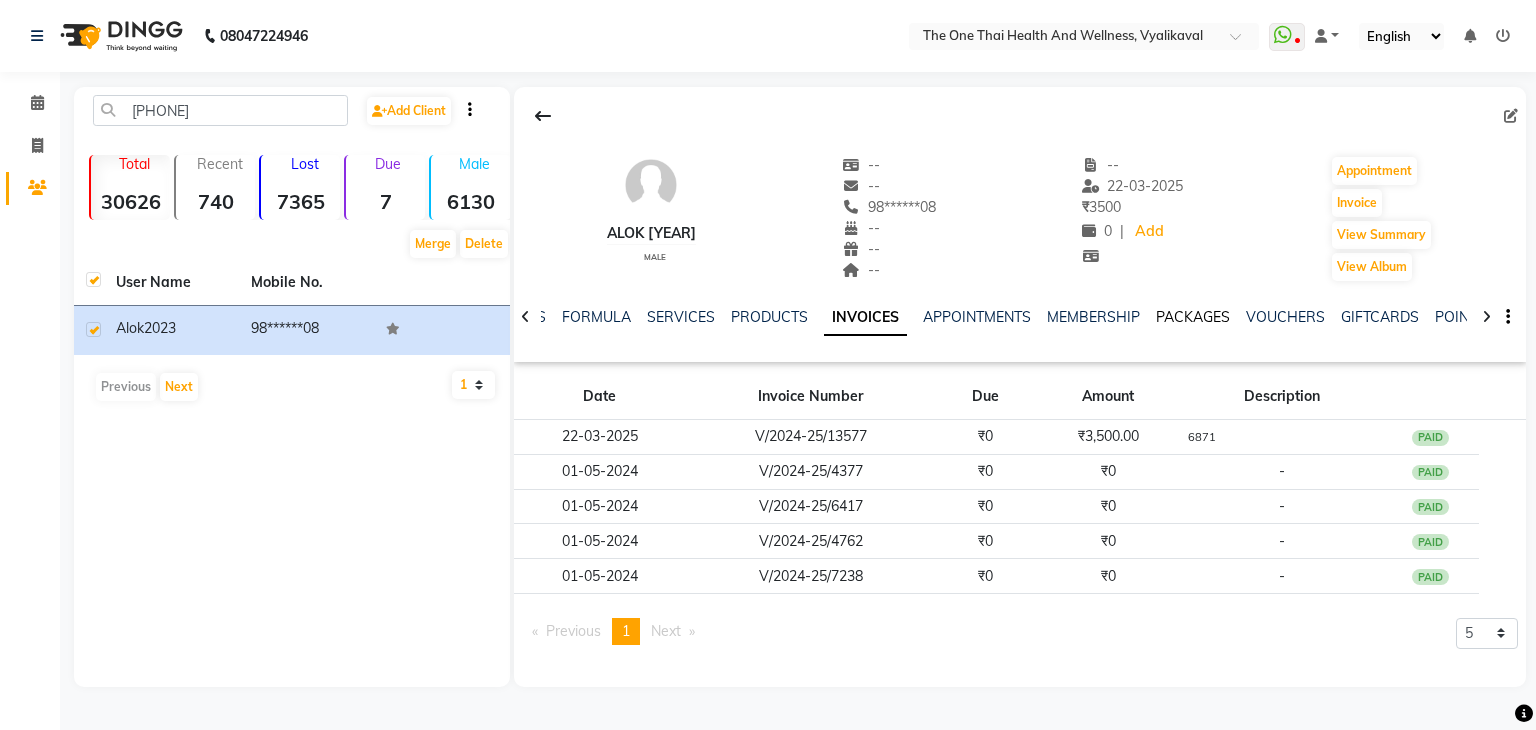 click on "PACKAGES" 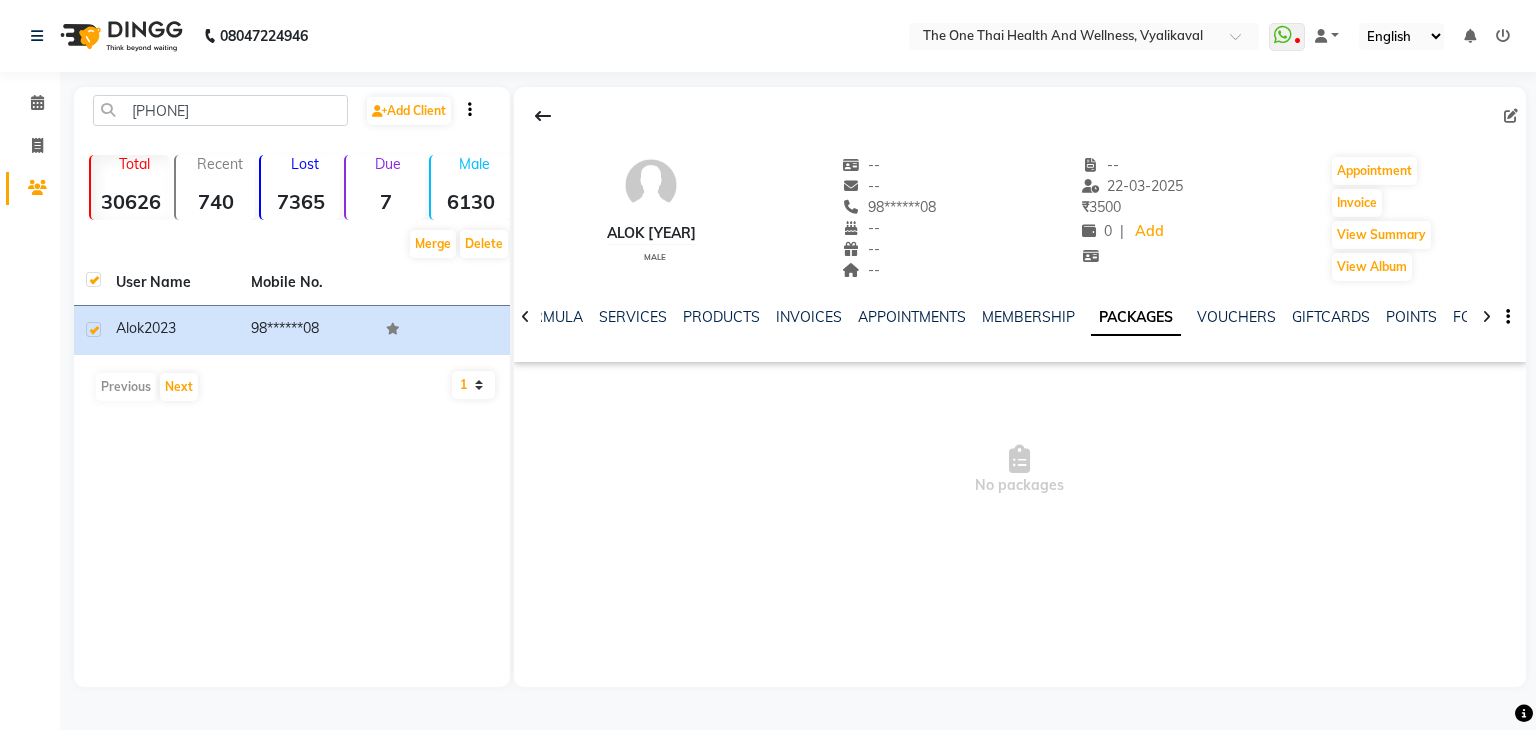 click on "NOTES FORMULA SERVICES PRODUCTS INVOICES APPOINTMENTS MEMBERSHIP PACKAGES VOUCHERS GIFTCARDS POINTS FORMS FAMILY CARDS WALLET" 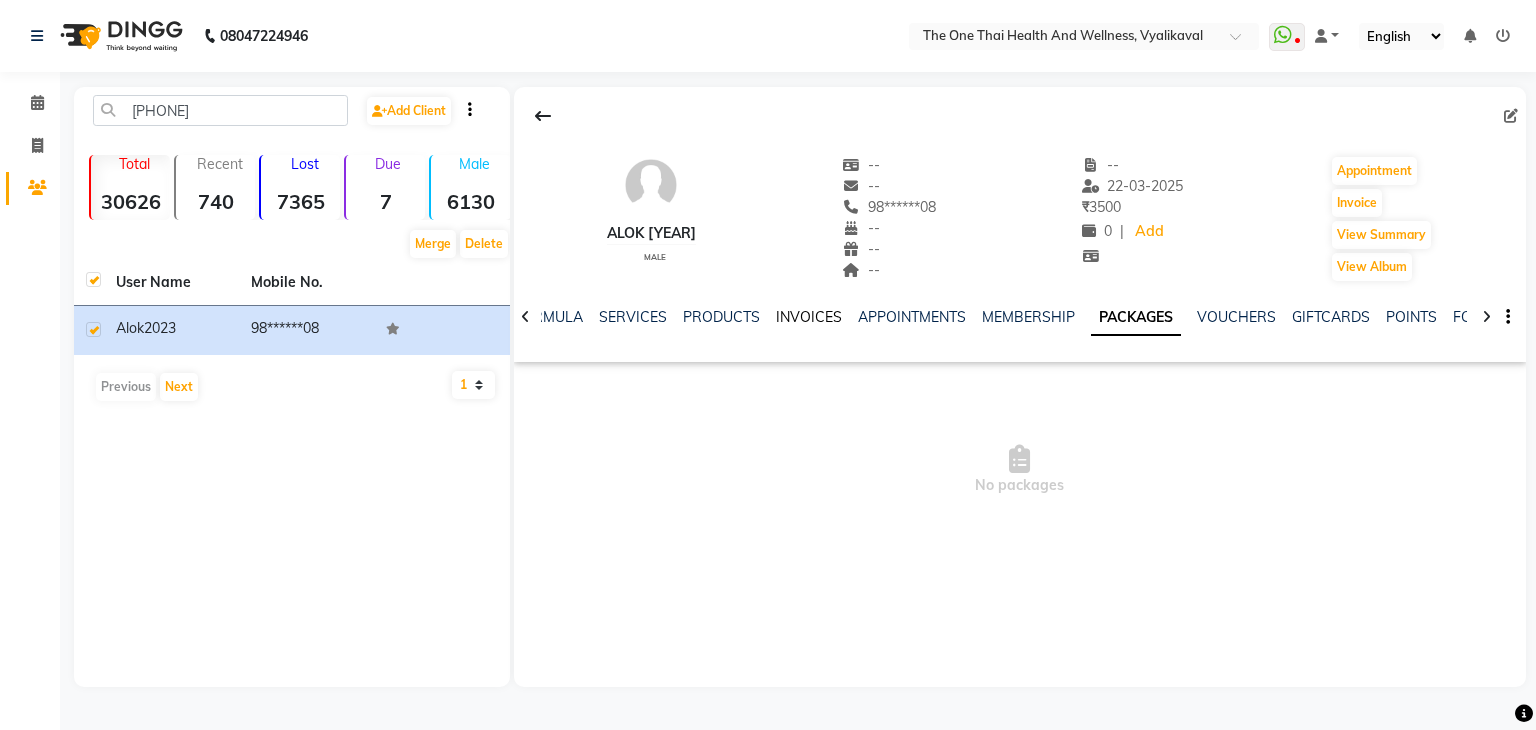 click on "INVOICES" 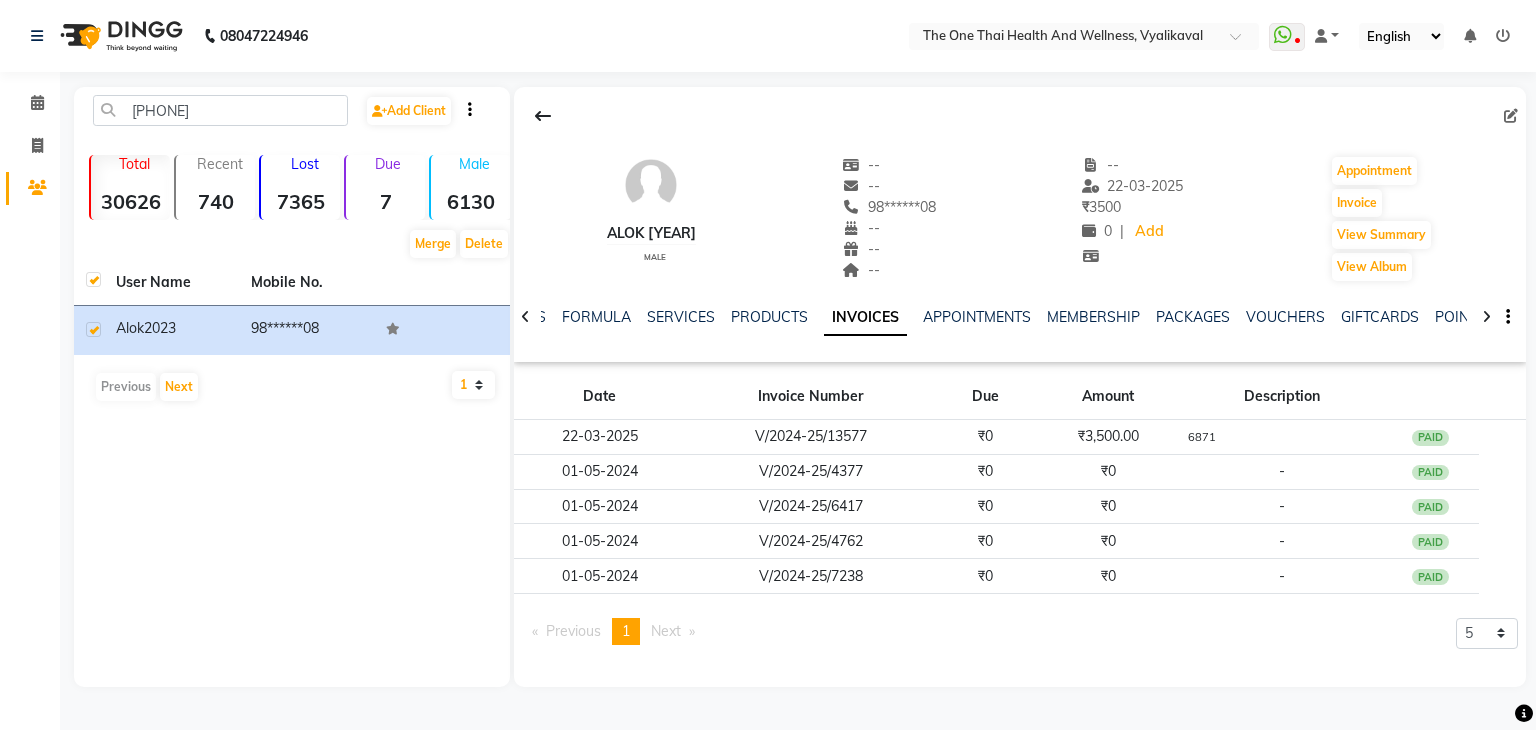 click on "NOTES FORMULA SERVICES PRODUCTS INVOICES APPOINTMENTS MEMBERSHIP PACKAGES VOUCHERS GIFTCARDS POINTS FORMS FAMILY CARDS WALLET" 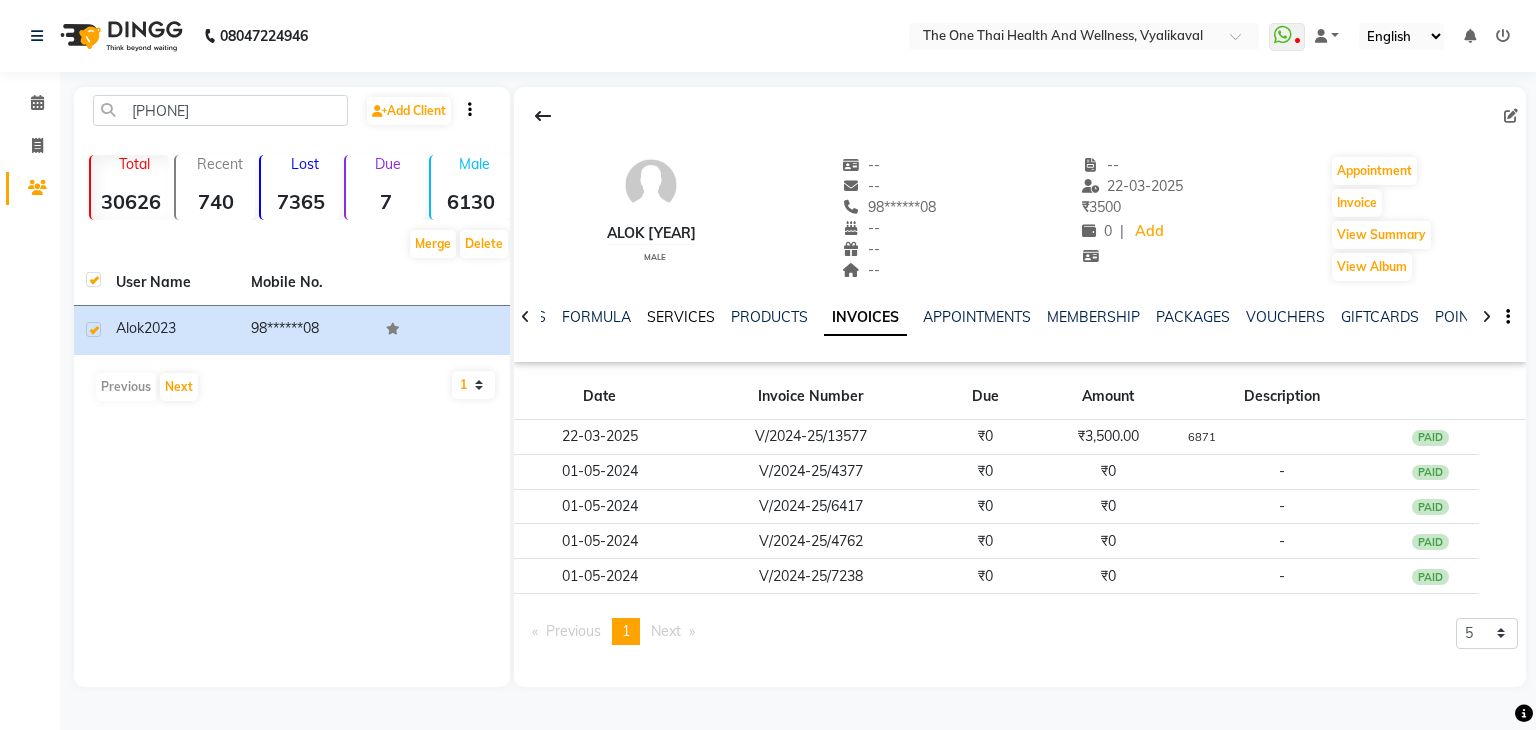 click on "SERVICES" 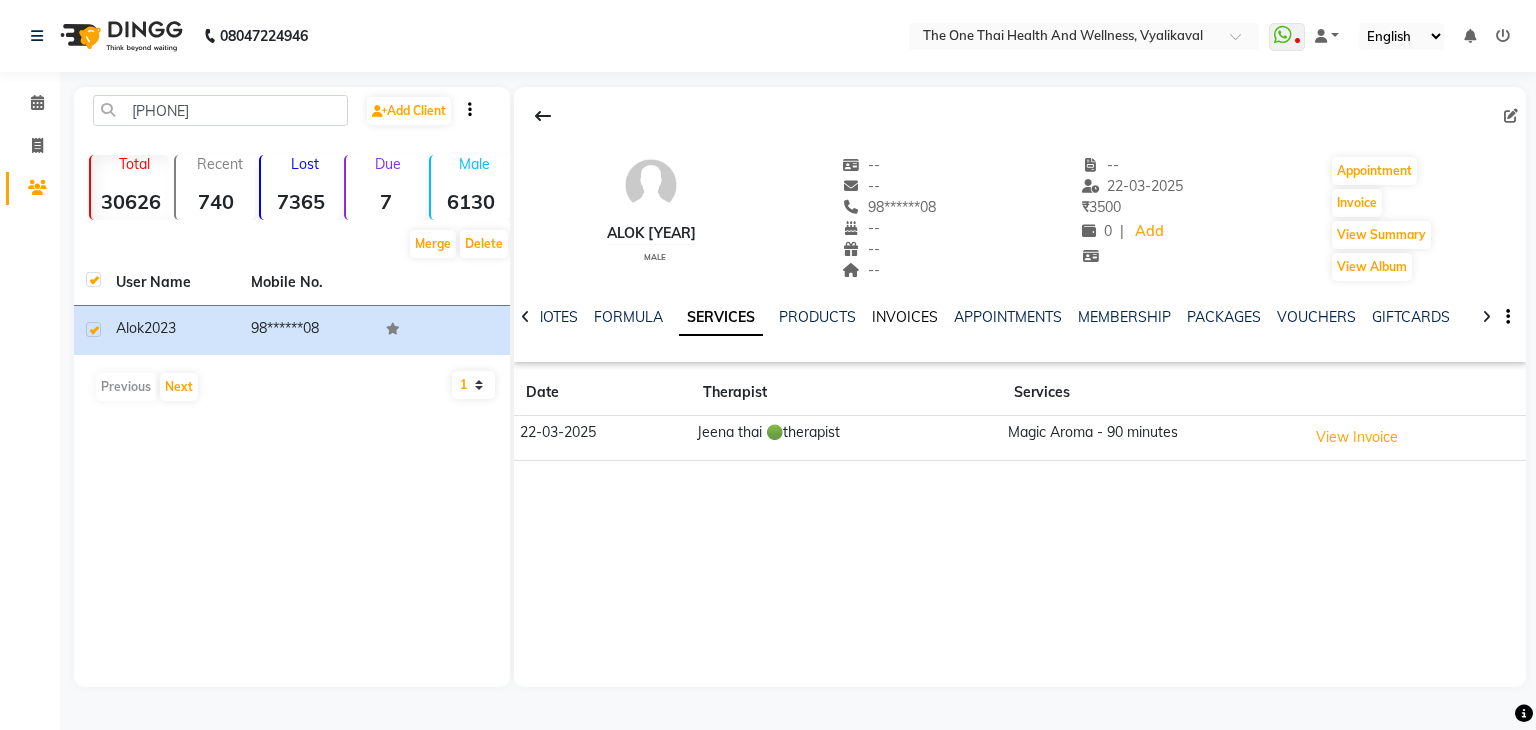 click on "INVOICES" 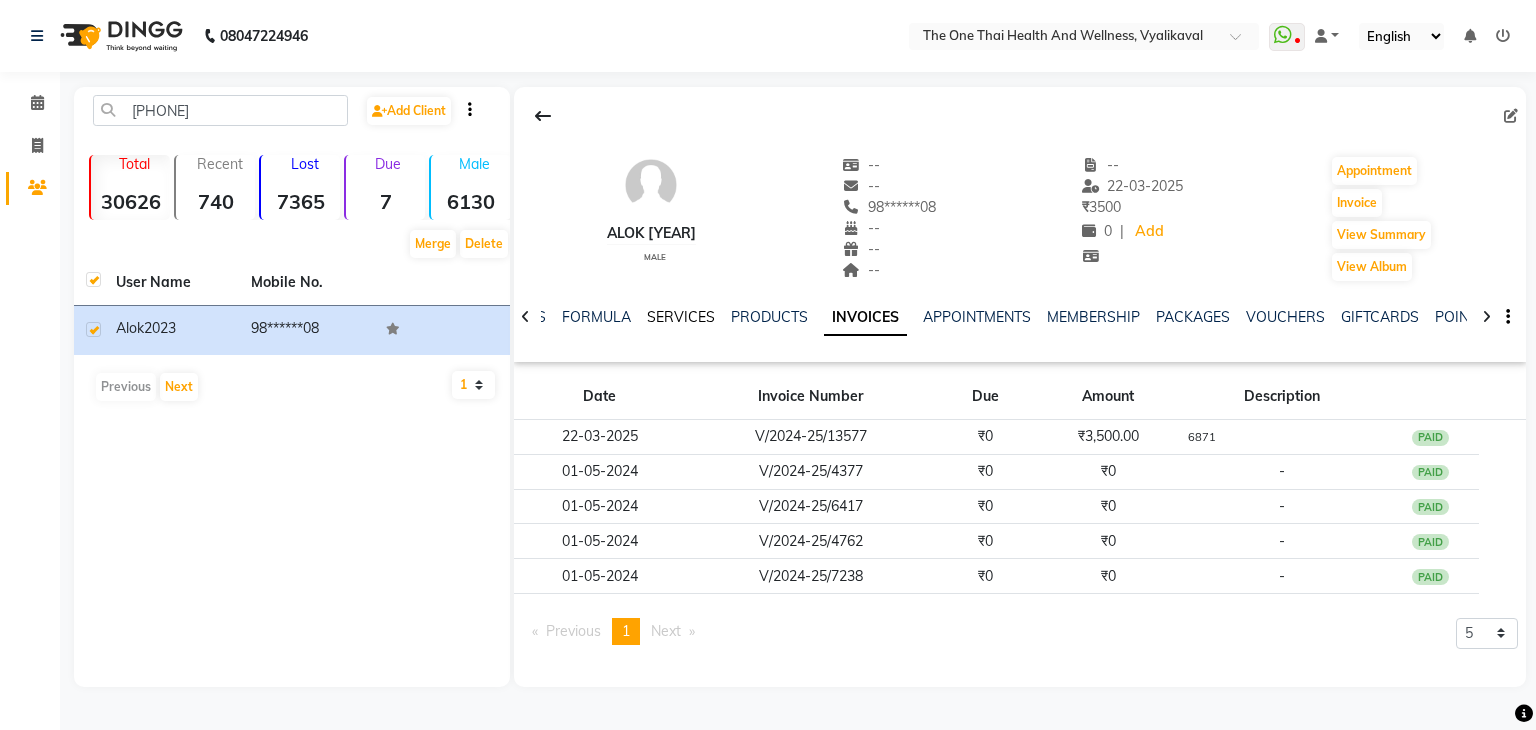 click on "SERVICES" 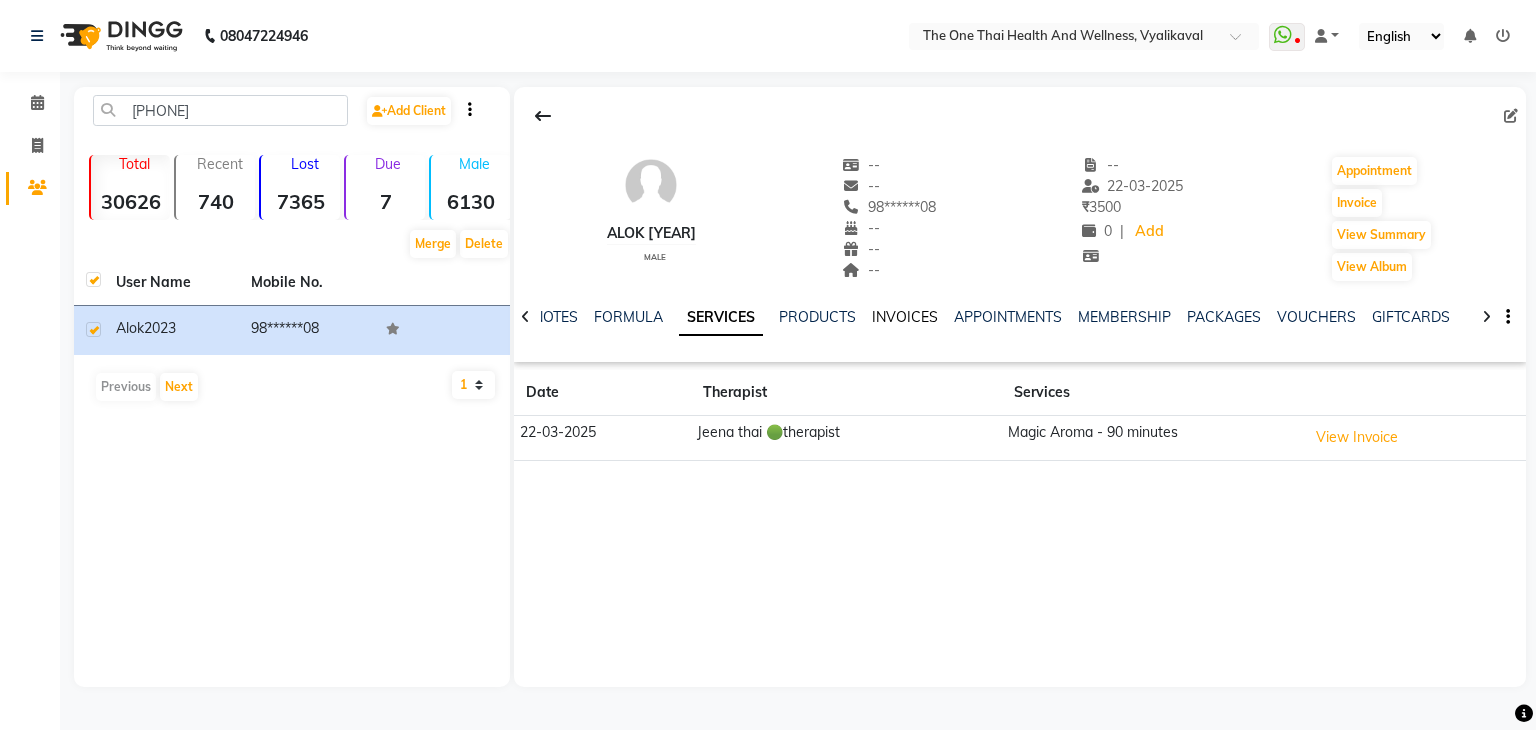 click on "INVOICES" 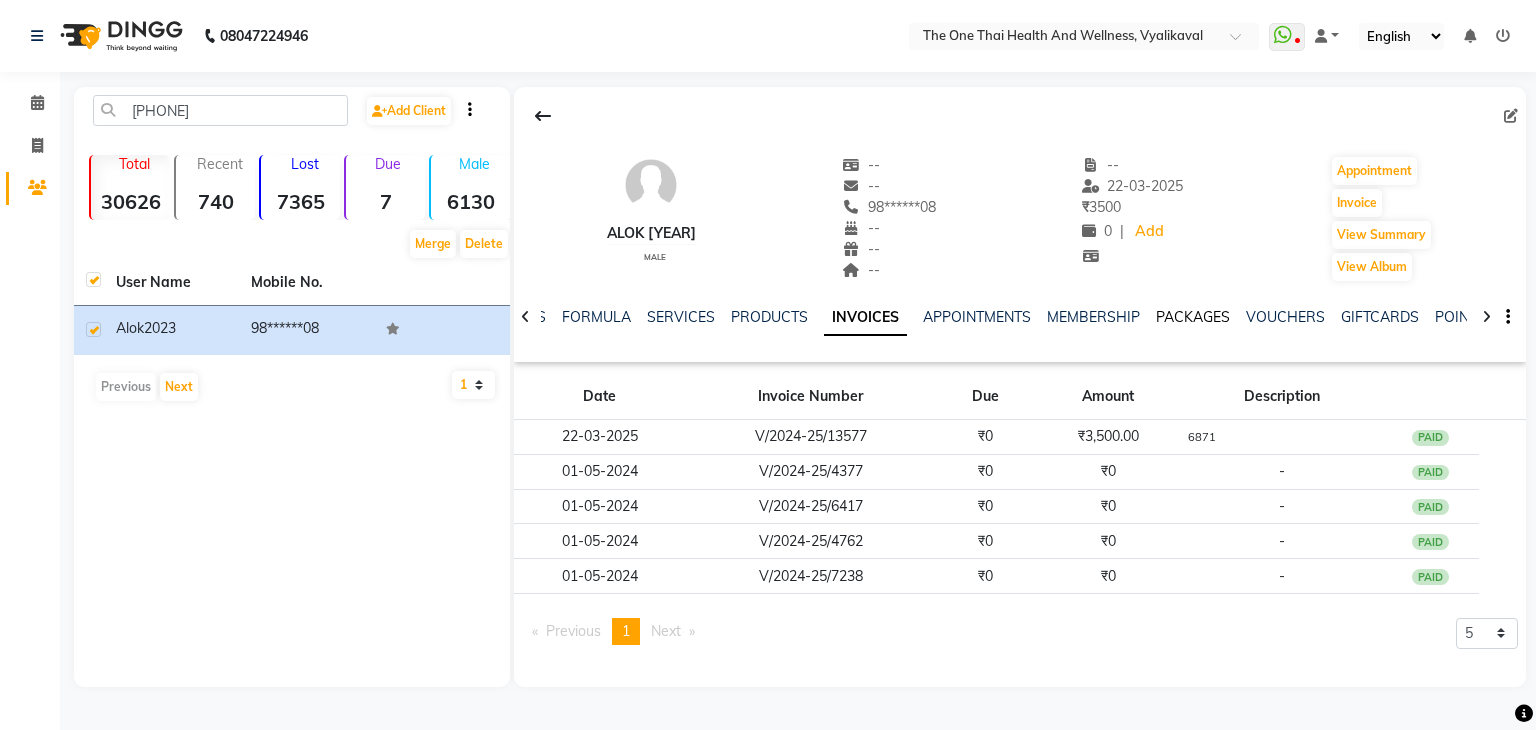 click on "PACKAGES" 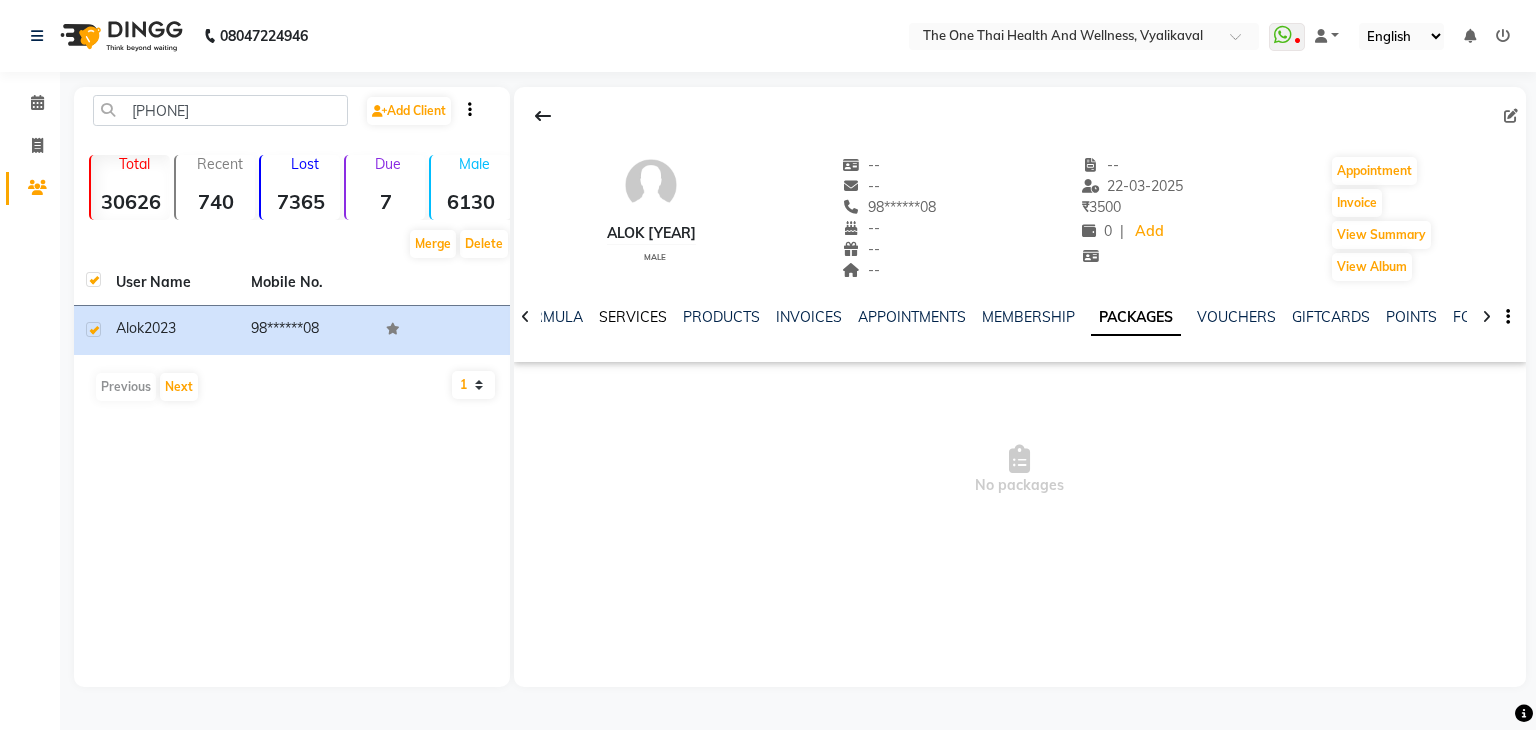 click on "SERVICES" 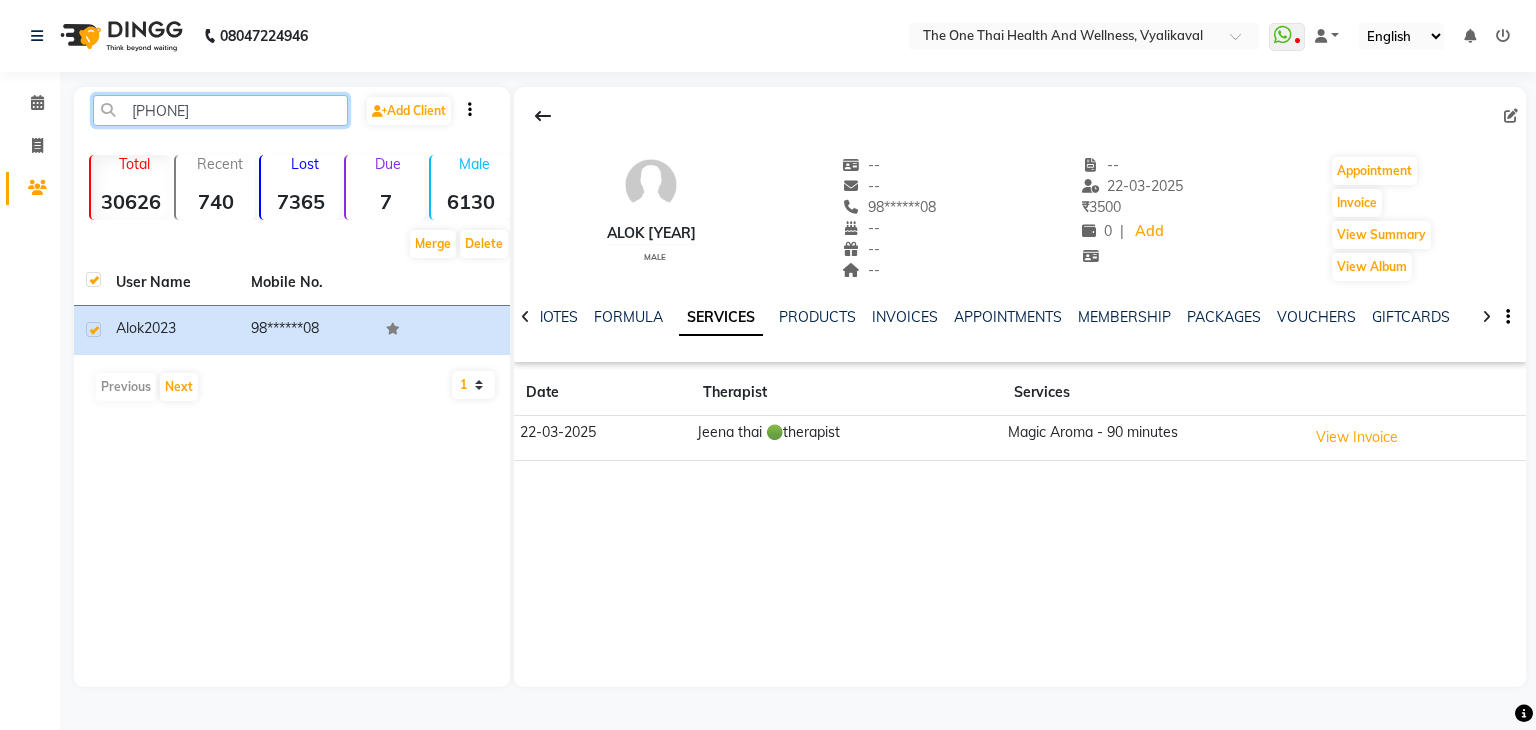 click on "[PHONE]" 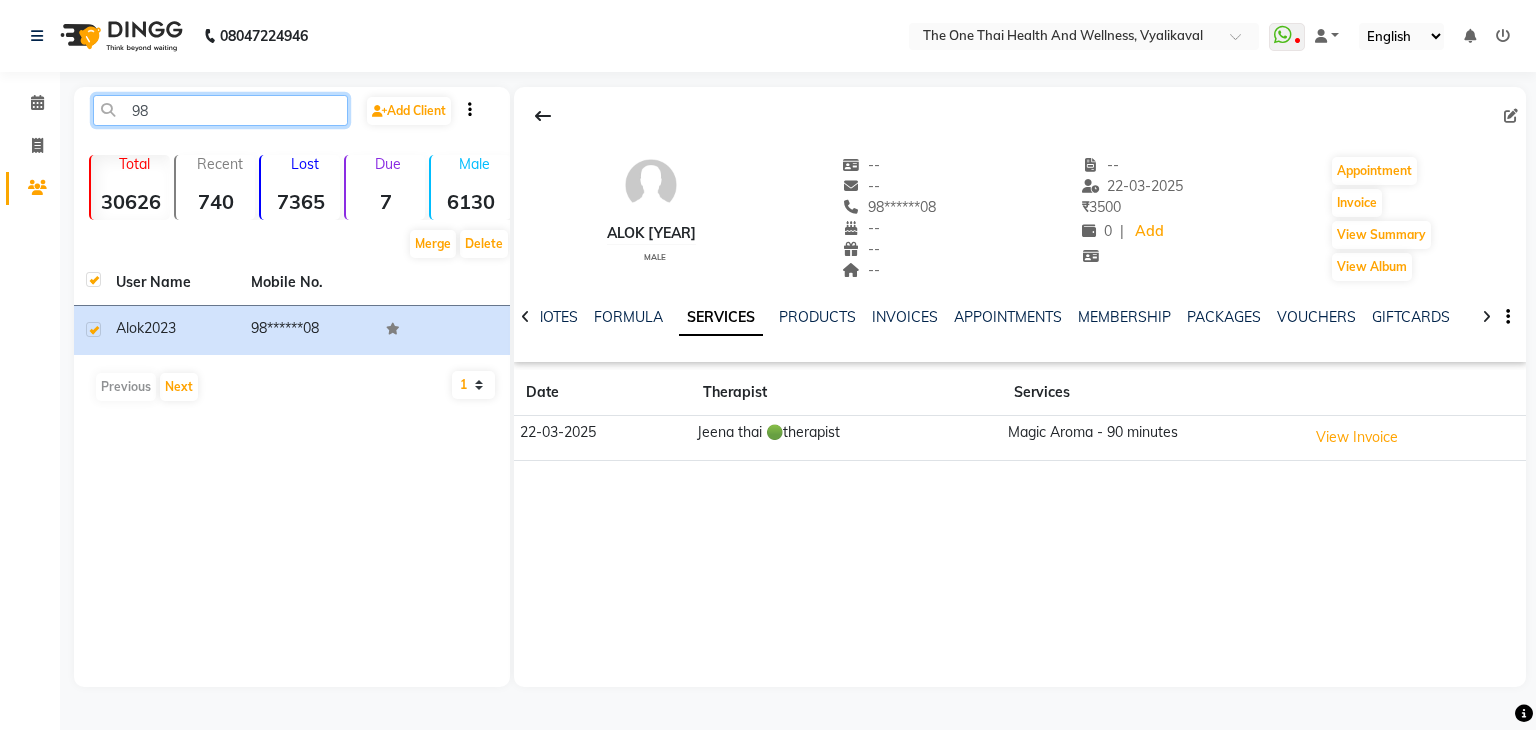 type on "9" 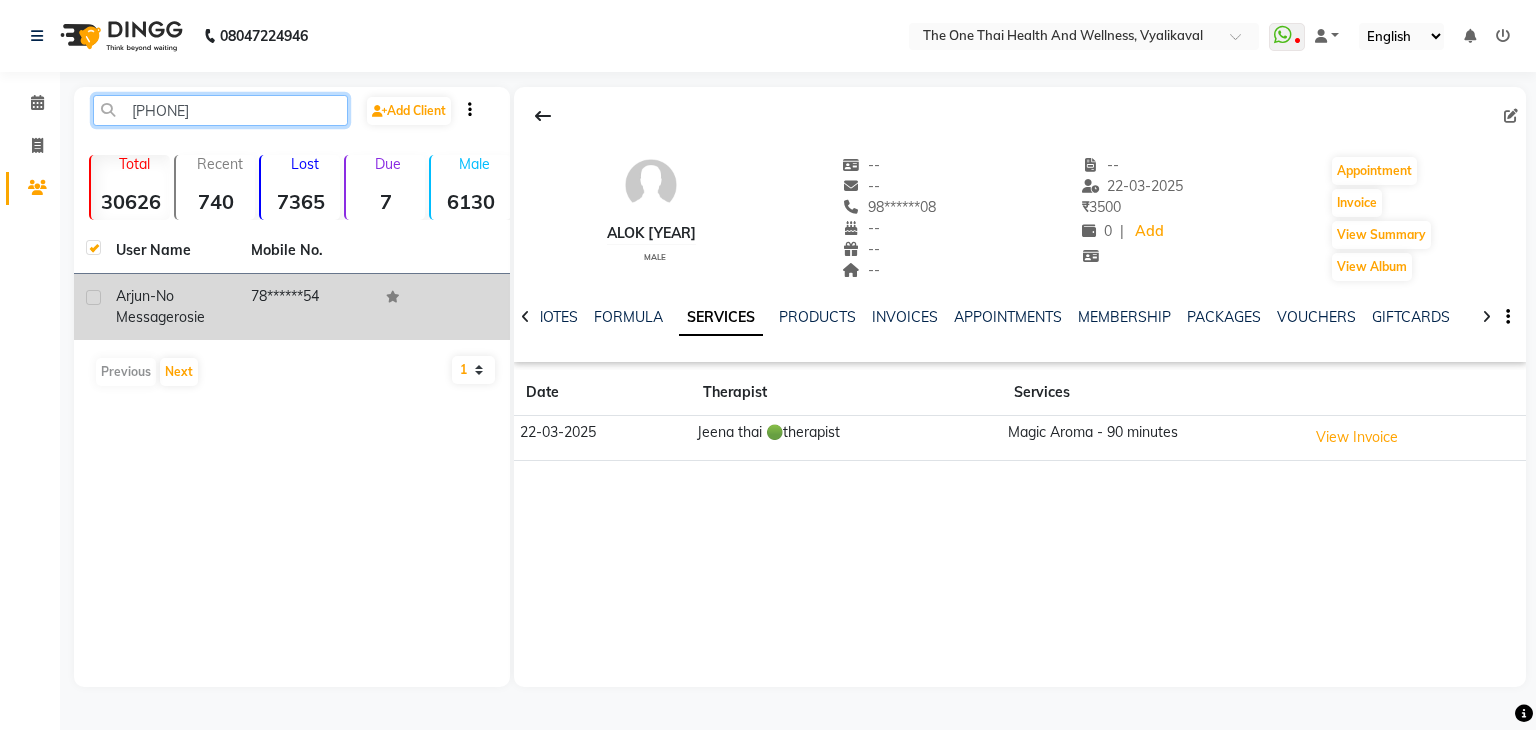 type on "[PHONE]" 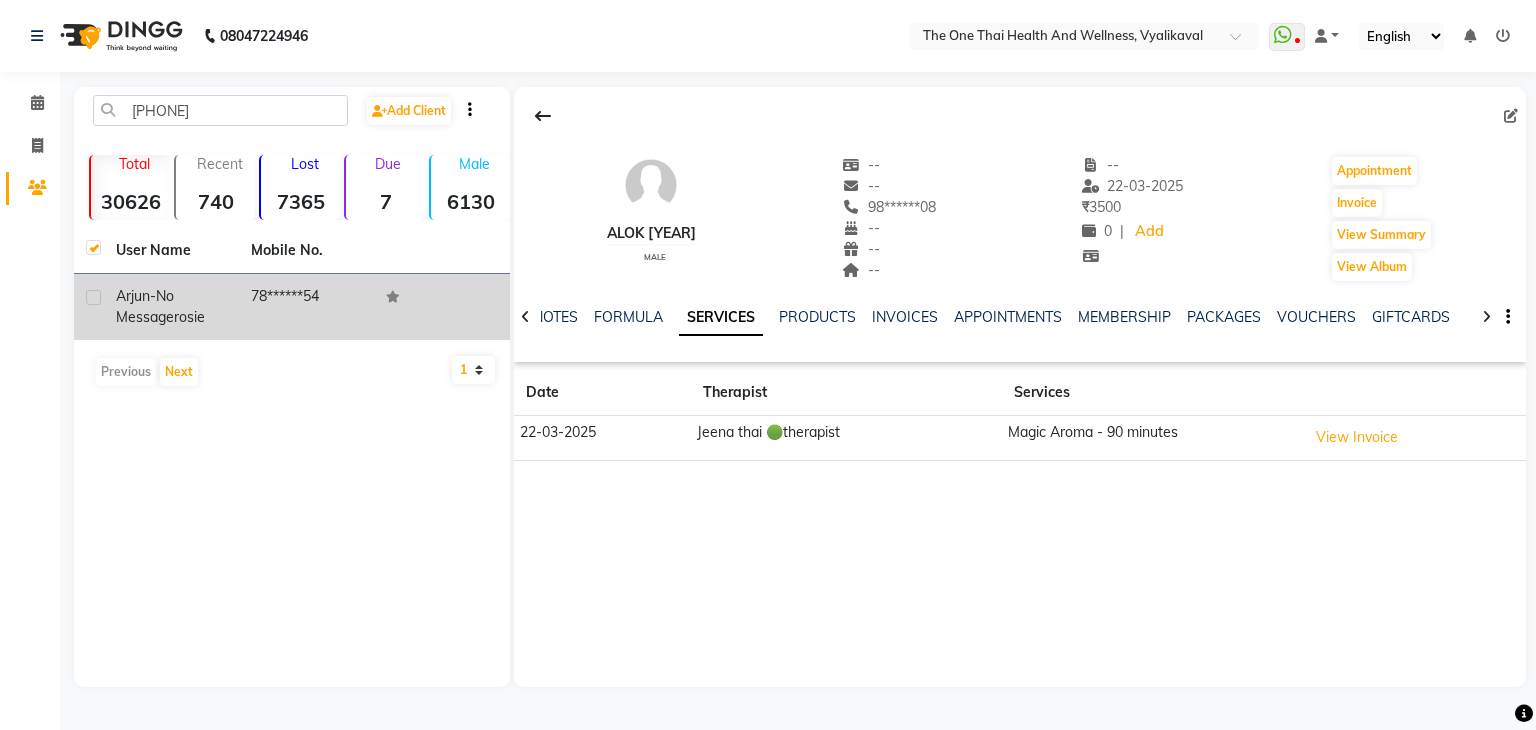 click 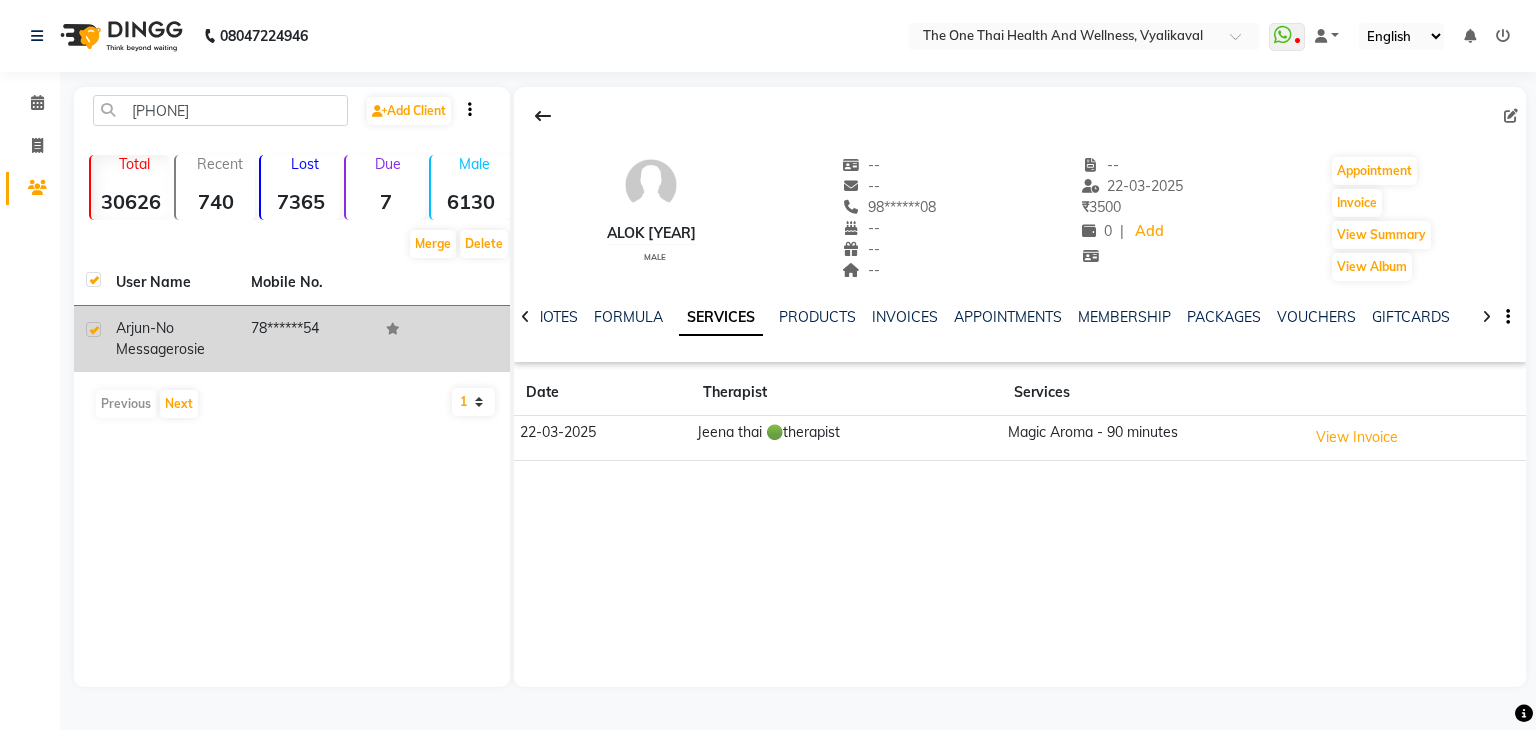 click on "arjun-no message" 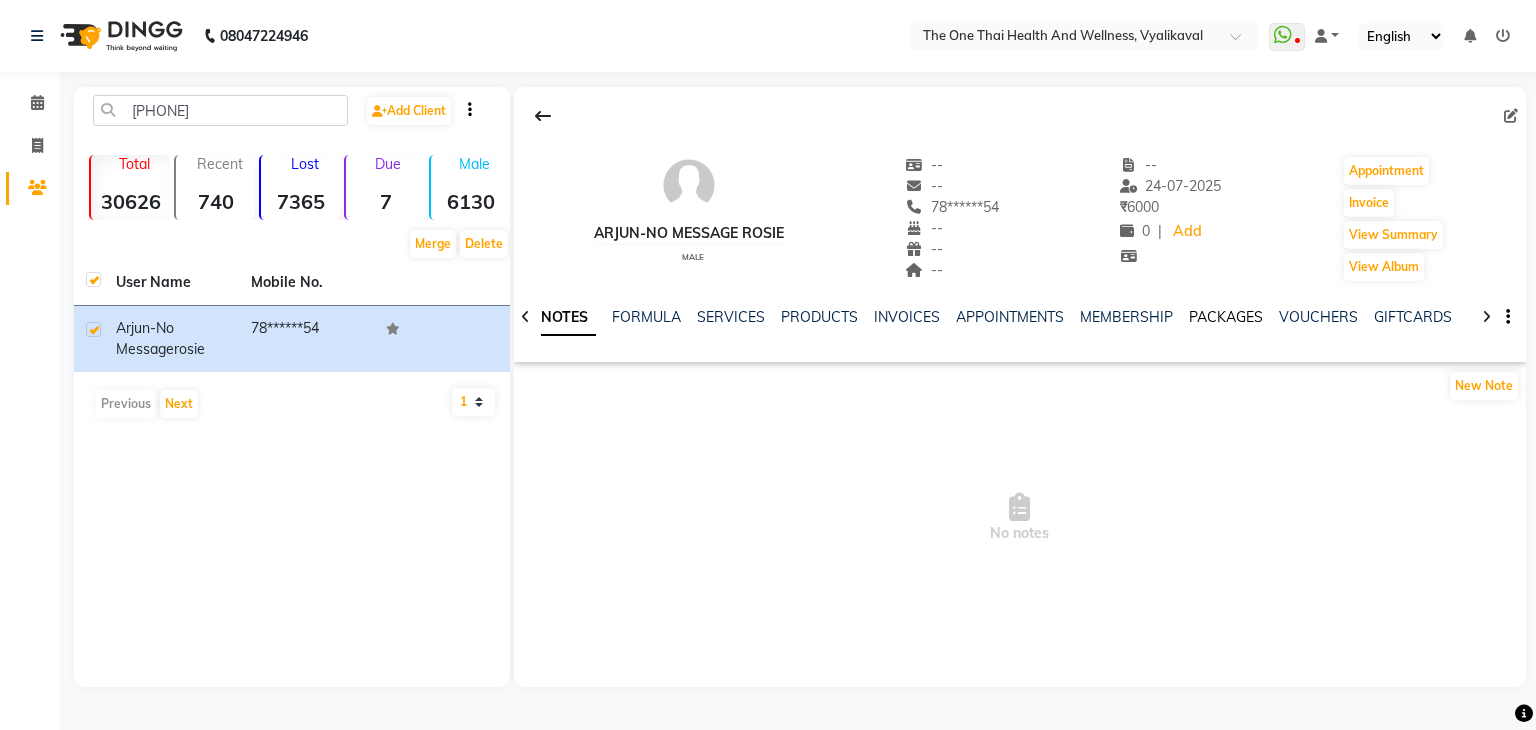 click on "PACKAGES" 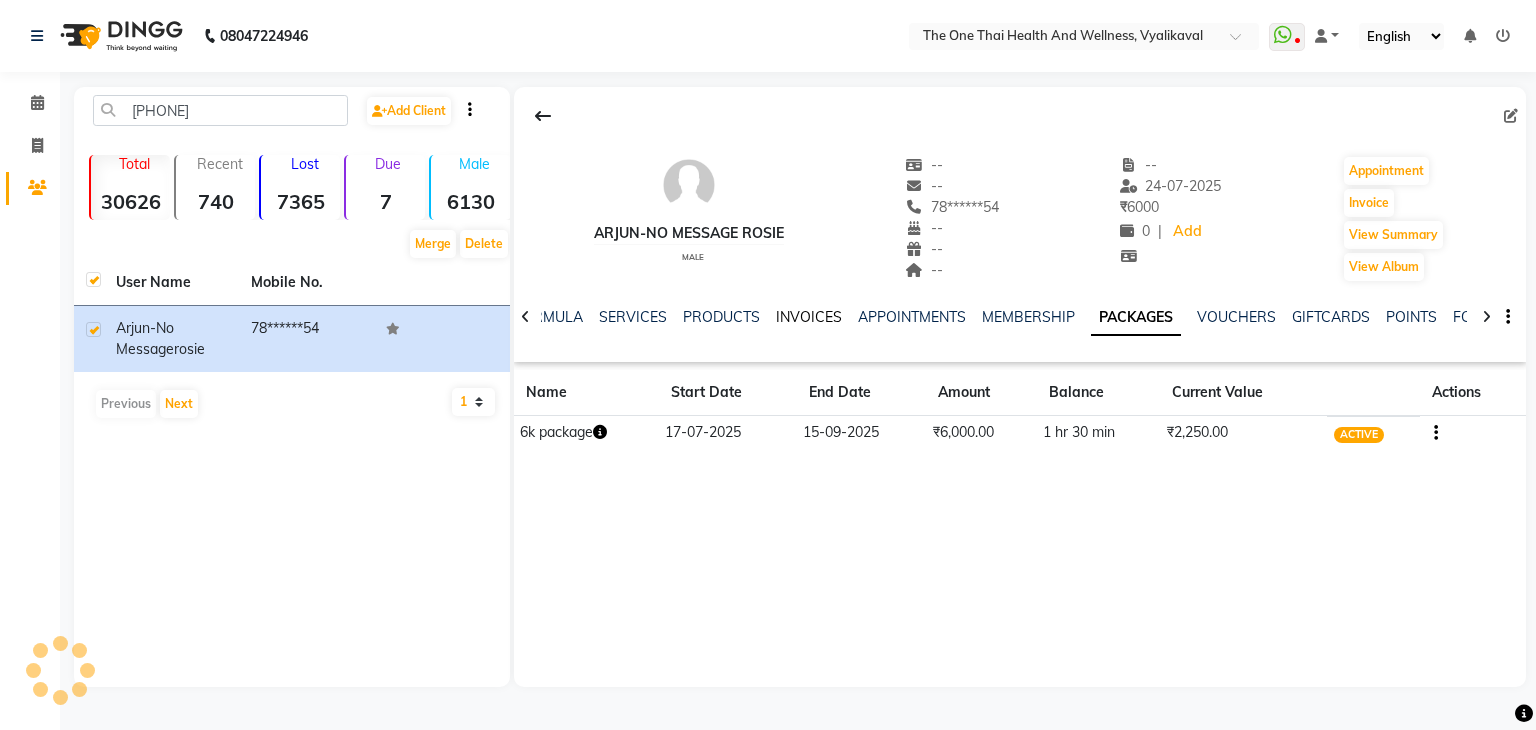click on "INVOICES" 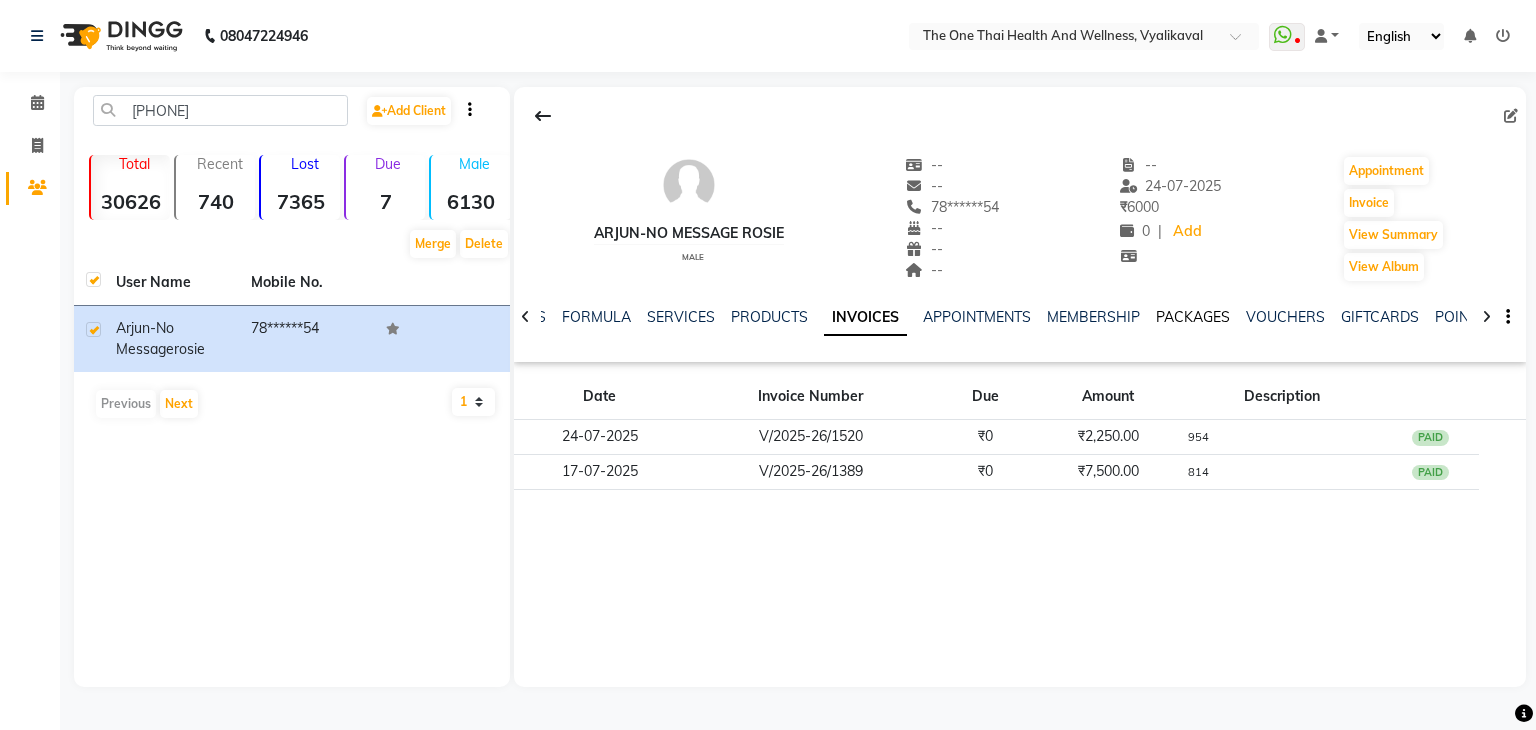 click on "PACKAGES" 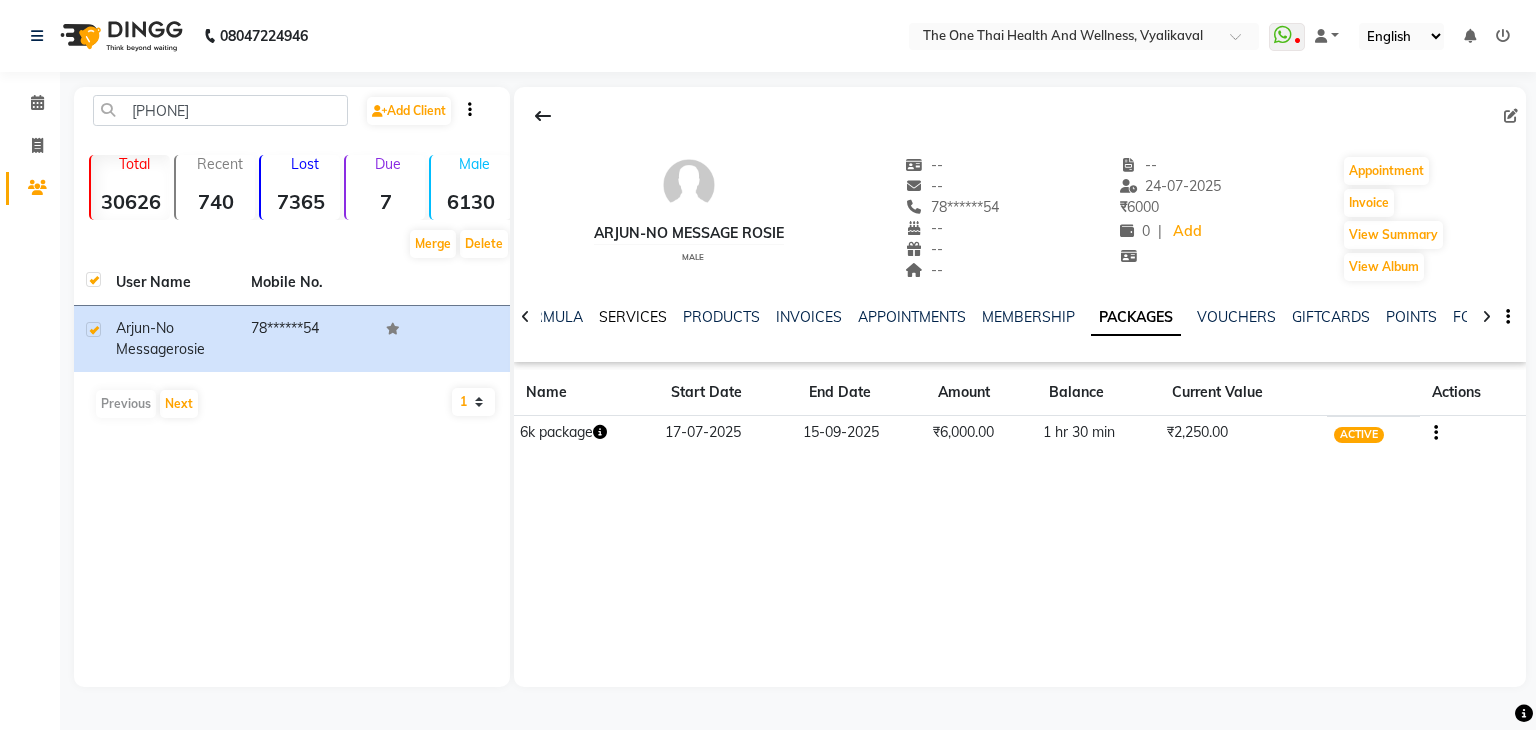 click on "SERVICES" 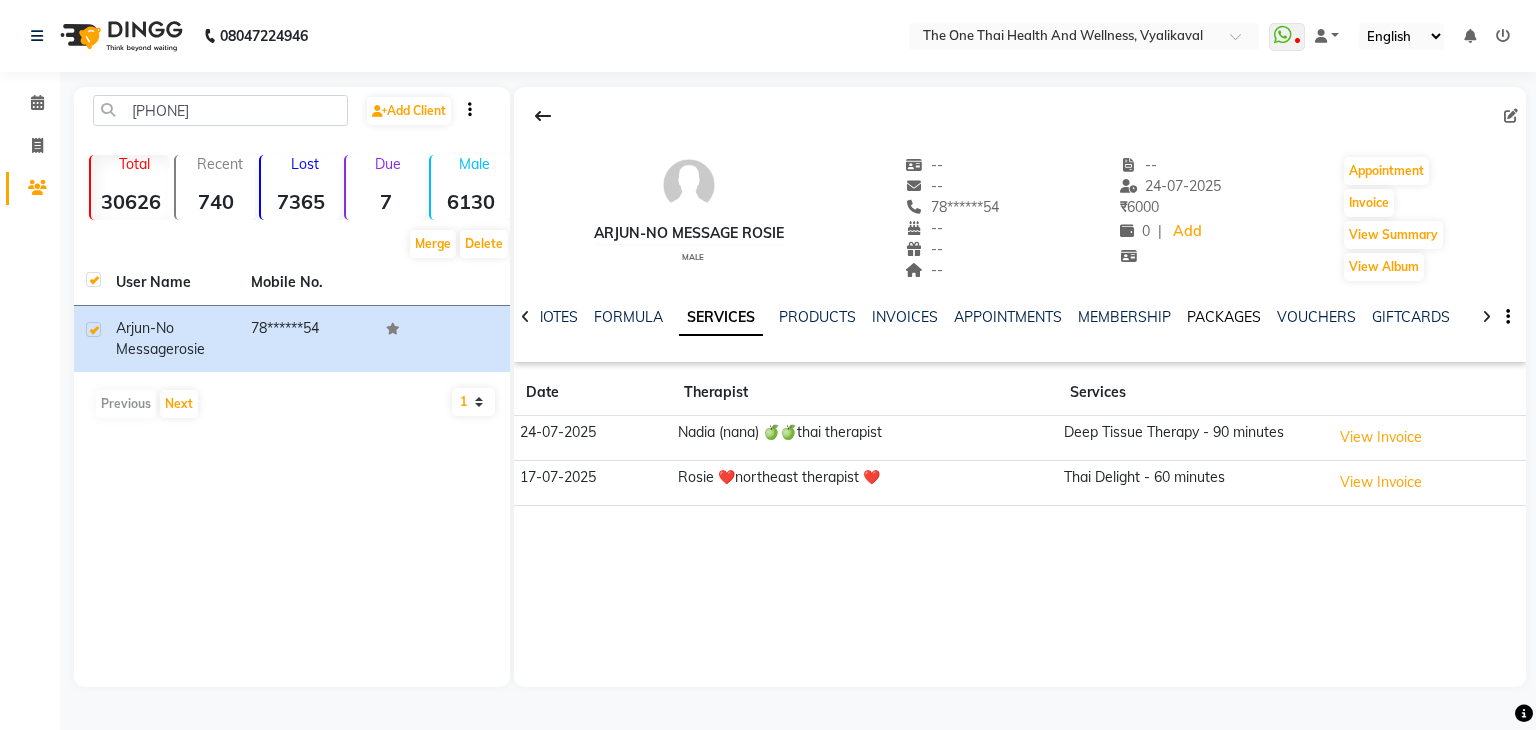 click on "PACKAGES" 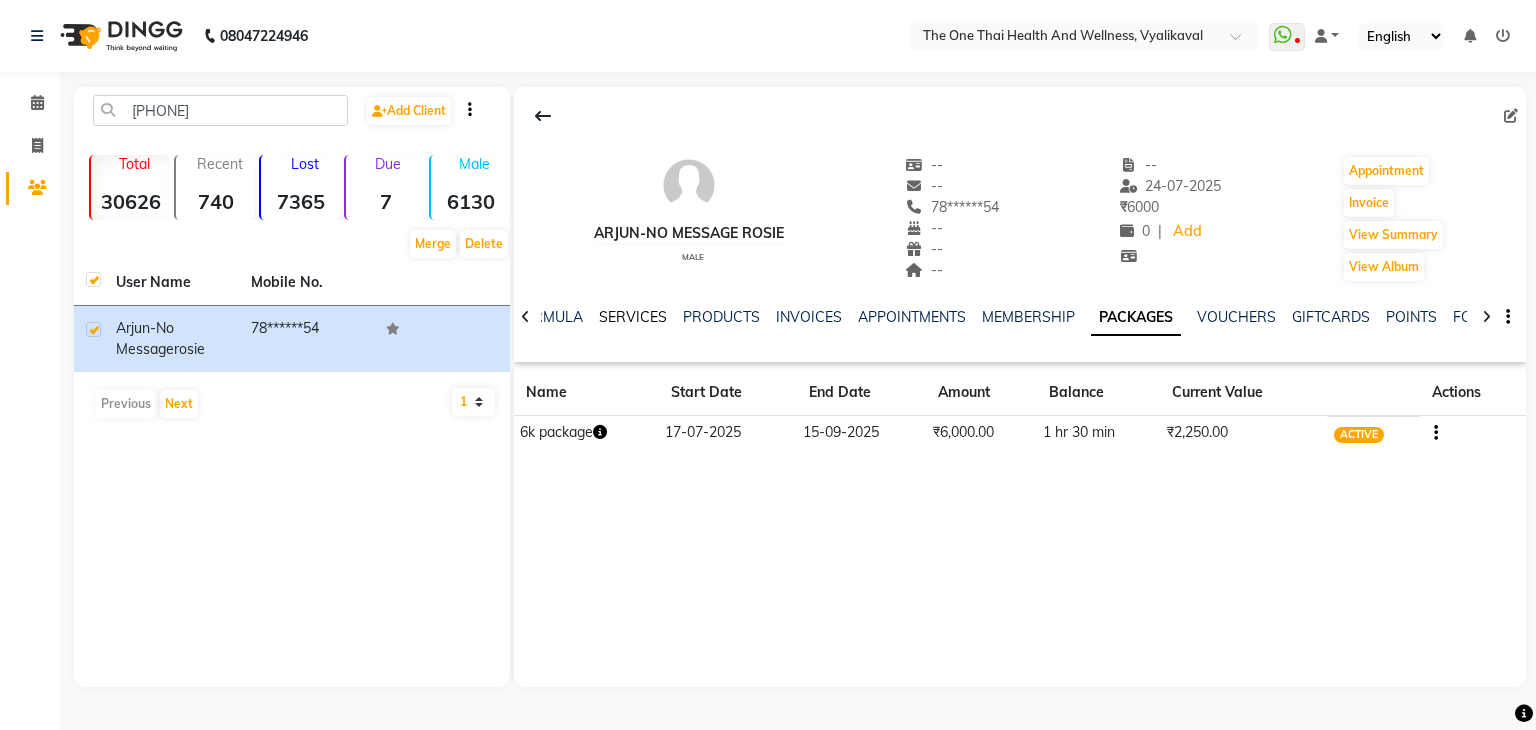 click on "SERVICES" 